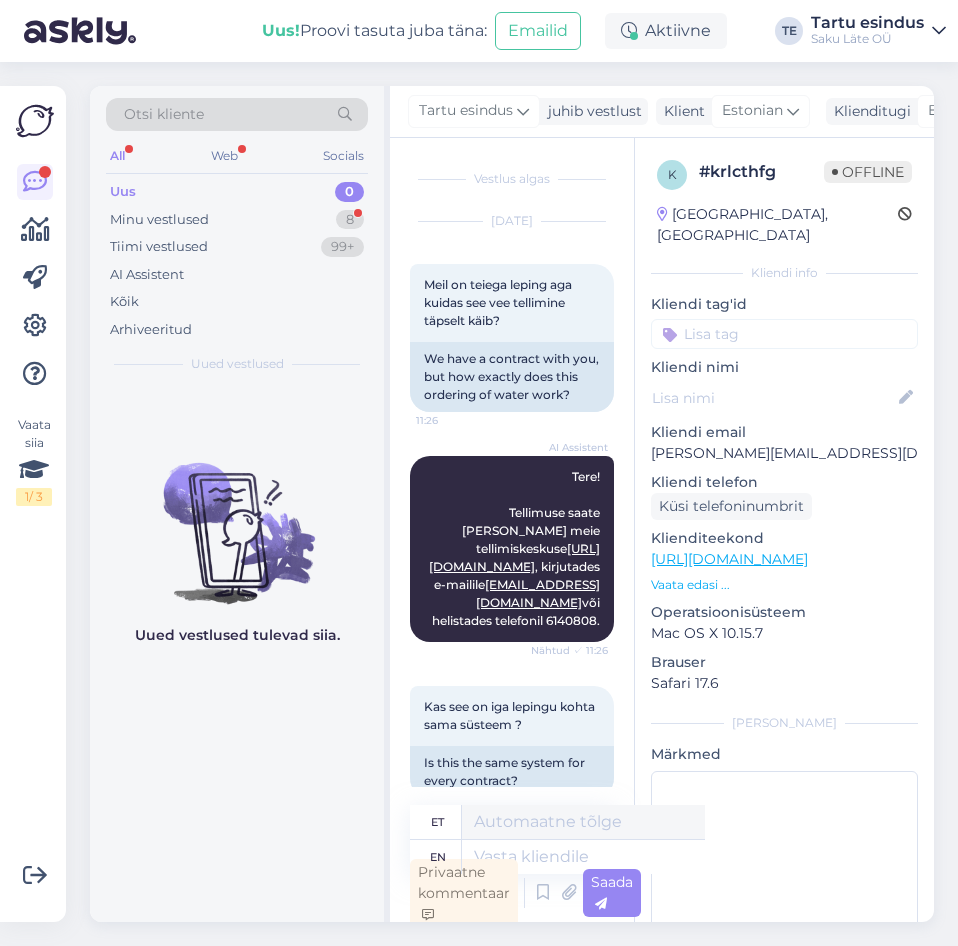 scroll, scrollTop: 0, scrollLeft: 0, axis: both 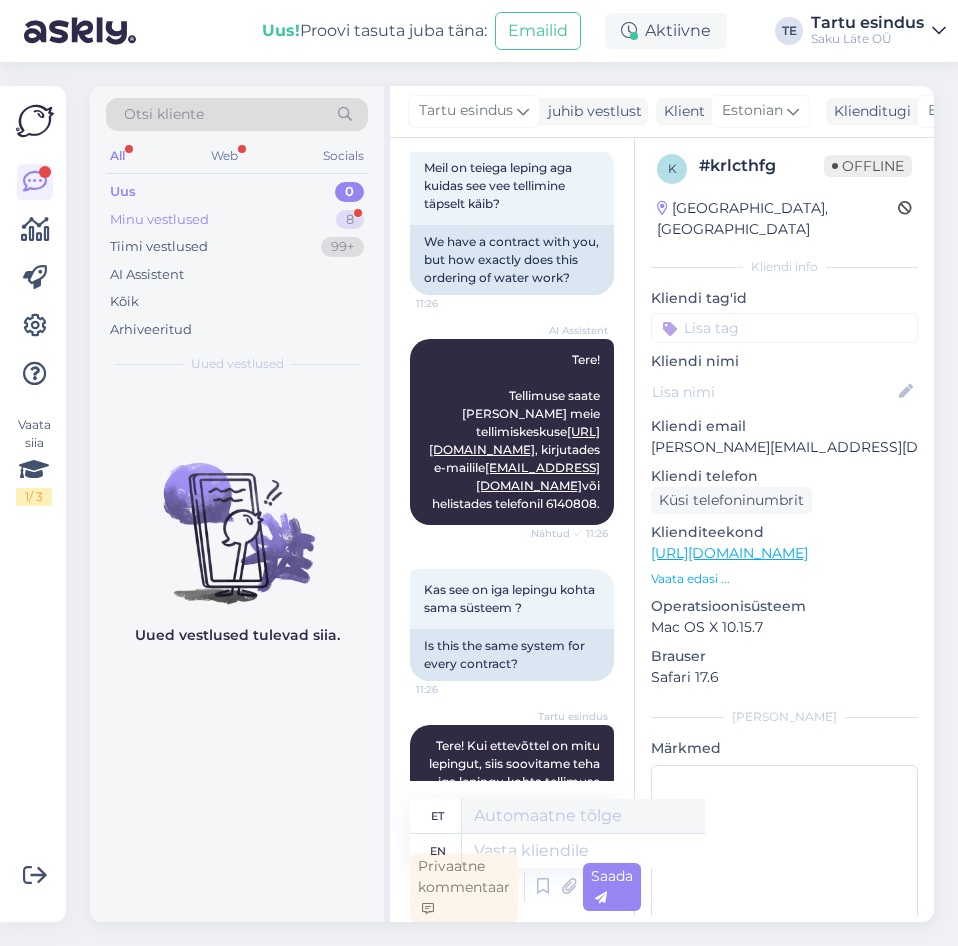 click on "8" at bounding box center [350, 220] 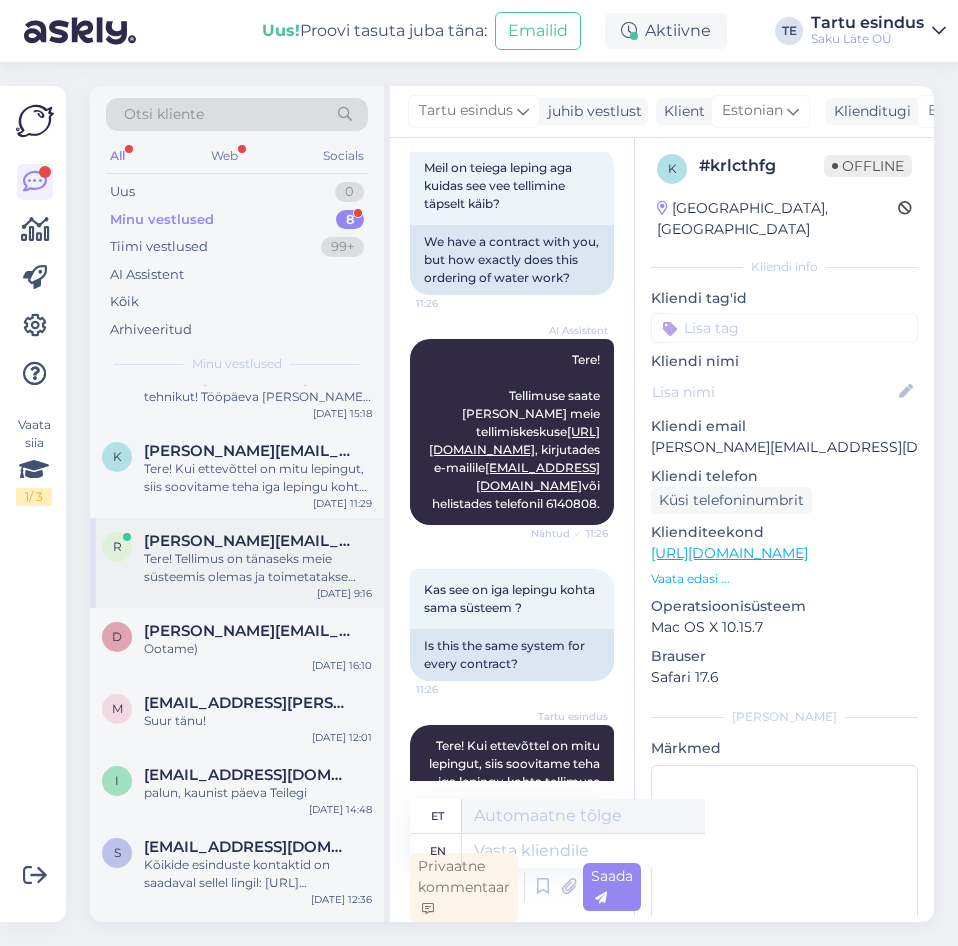 scroll, scrollTop: 0, scrollLeft: 0, axis: both 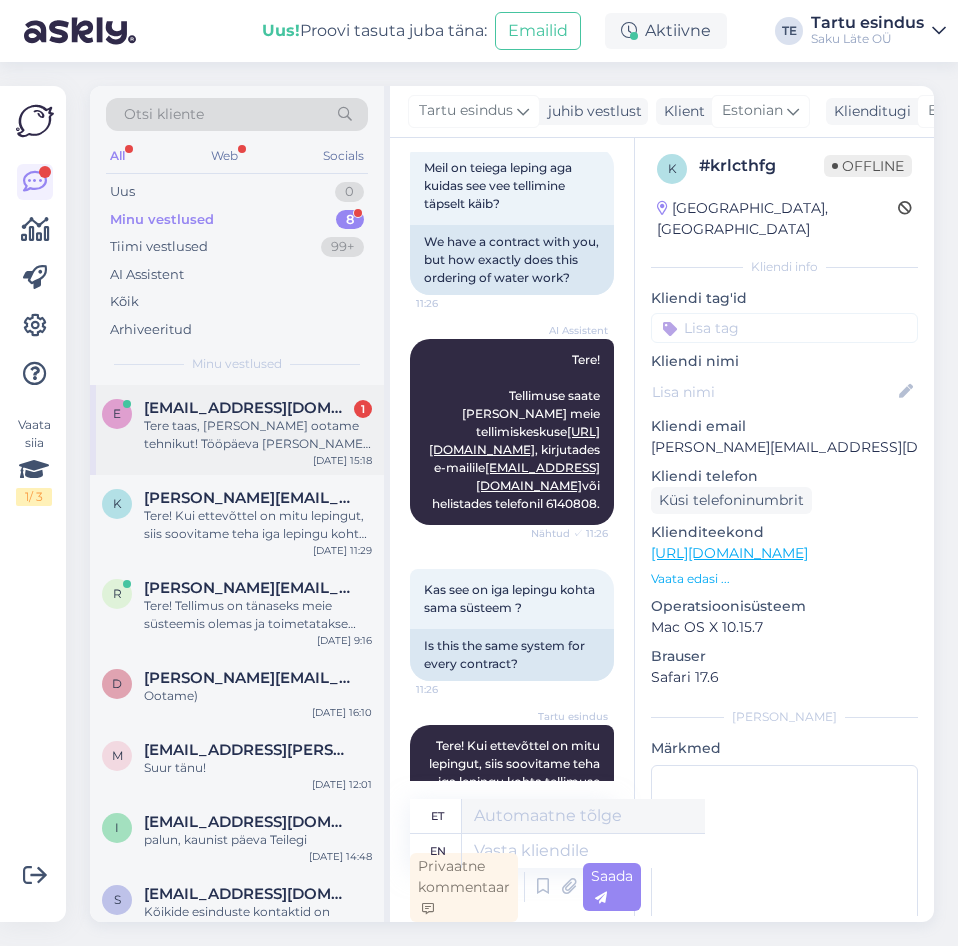 click on "Tere taas, [PERSON_NAME] ootame tehnikut! Tööpäeva [PERSON_NAME] läheneb! Ehk on nüüd teada mis [PERSON_NAME] nad jõuavad?" at bounding box center [258, 435] 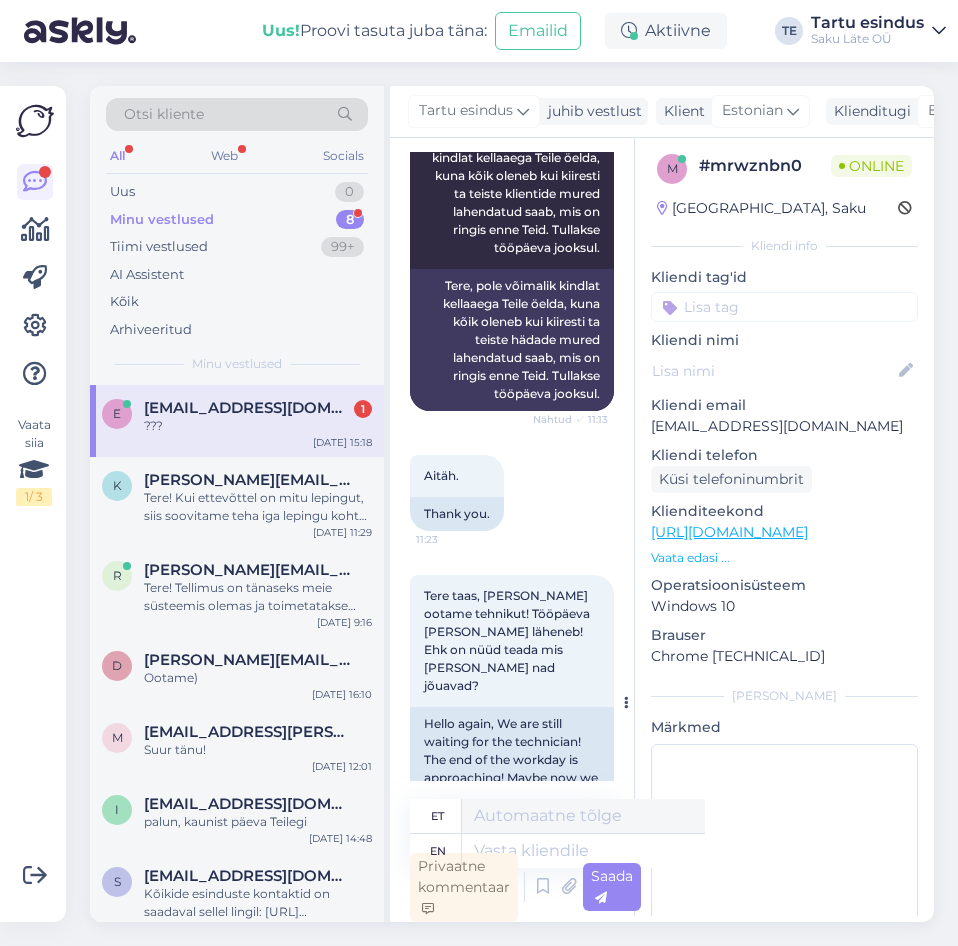 scroll, scrollTop: 1425, scrollLeft: 0, axis: vertical 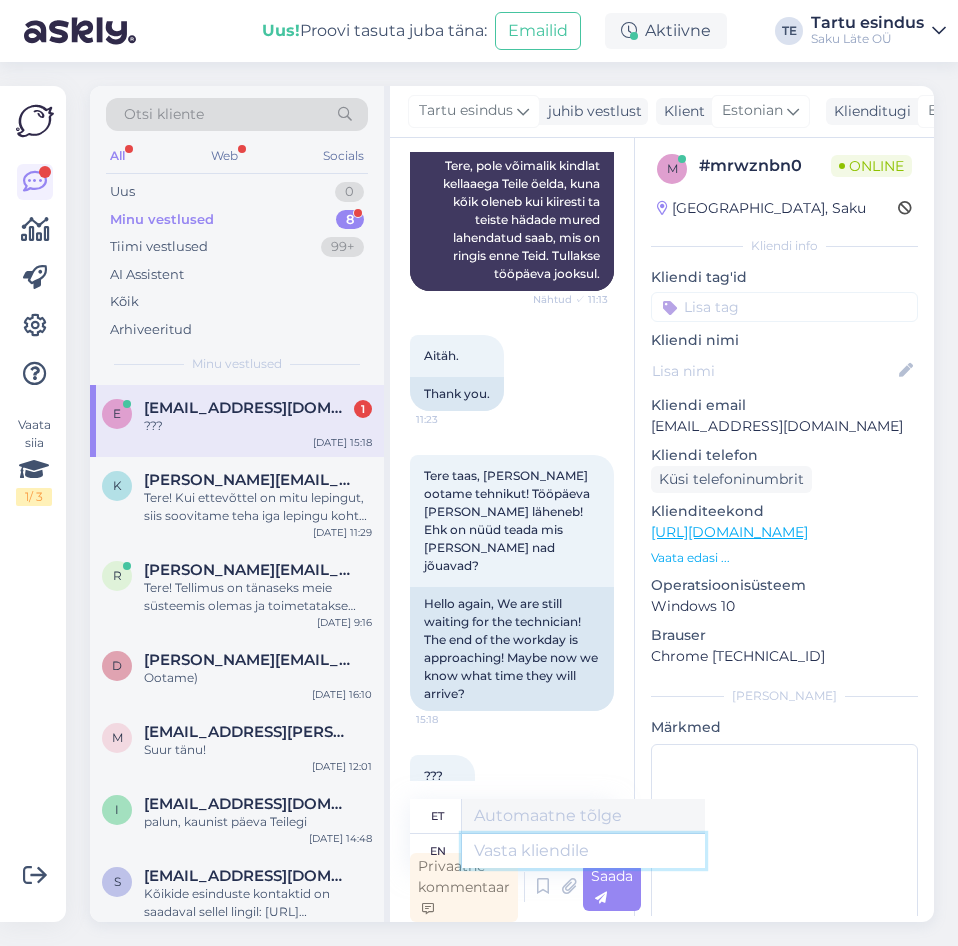 click at bounding box center (583, 851) 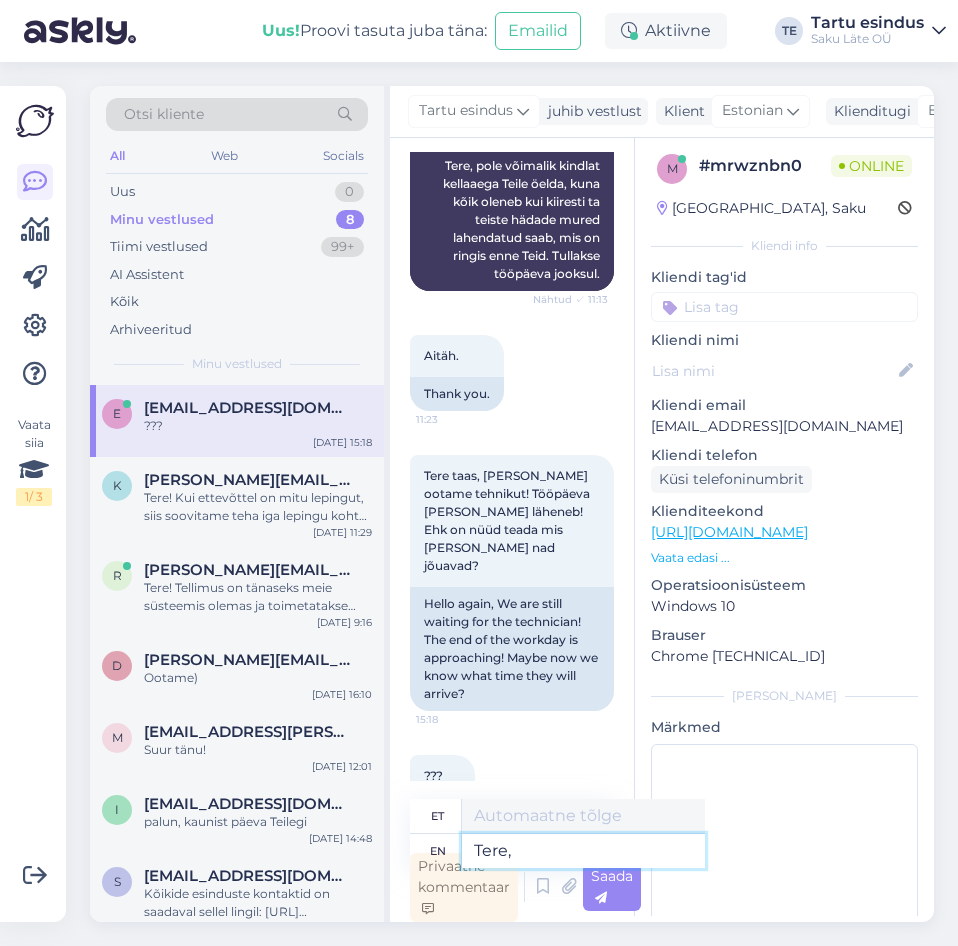 type on "Tere," 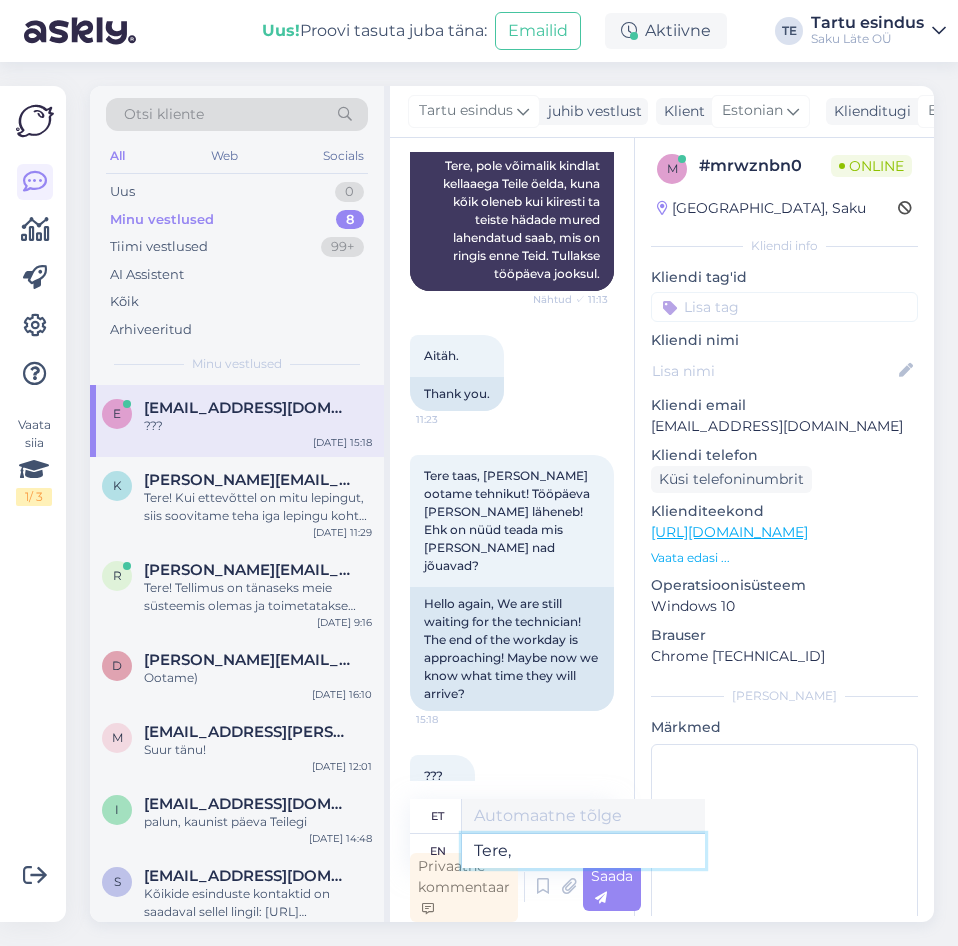 type on "Tere," 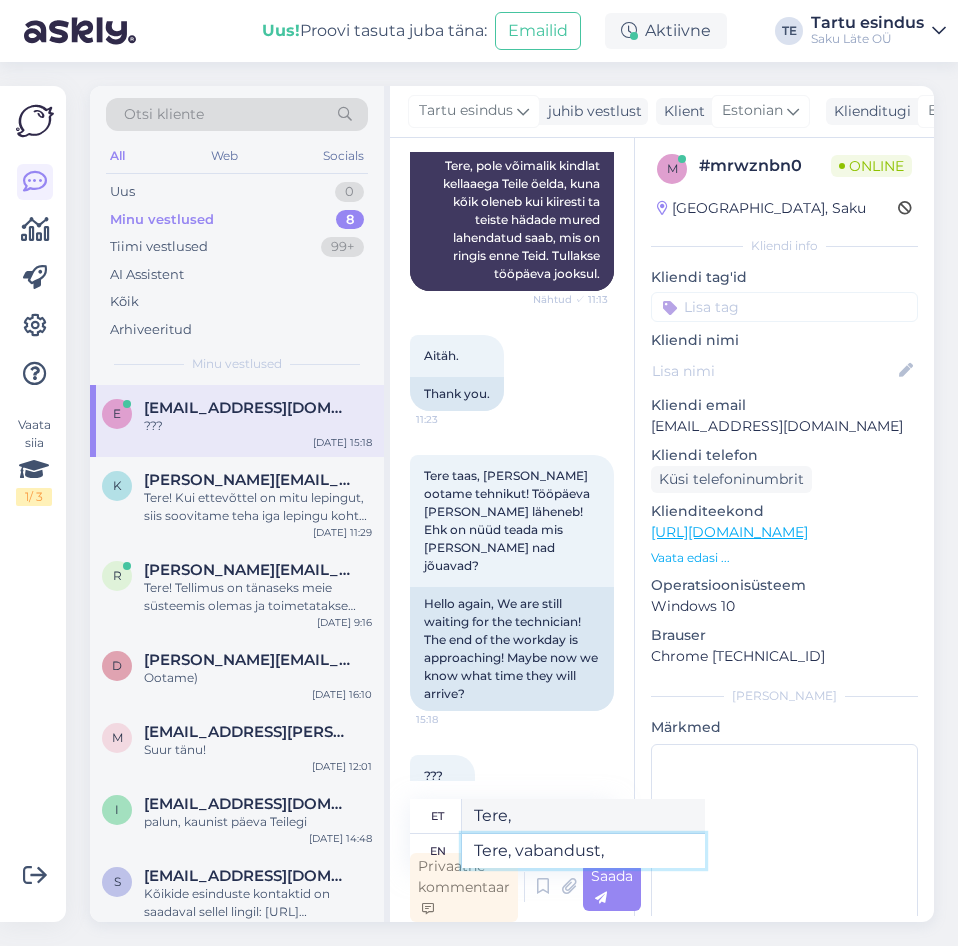 type on "Tere, vabandust, e" 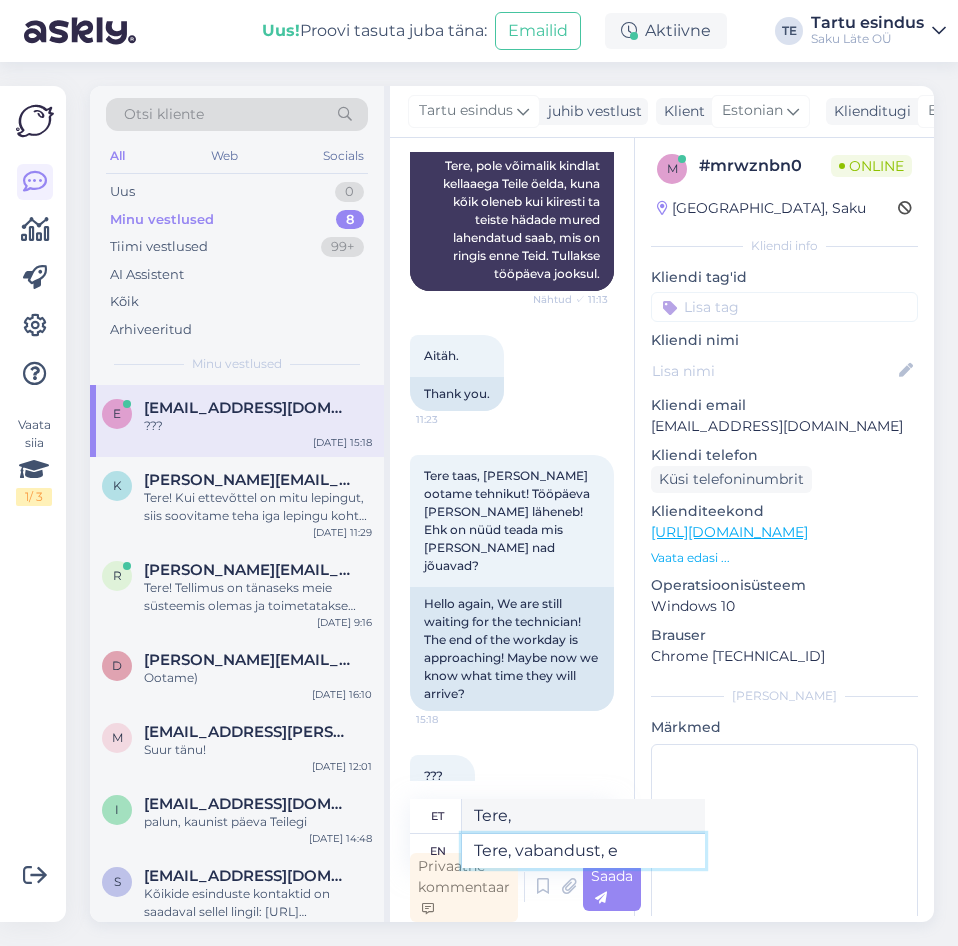 type on "Tere, vabandust," 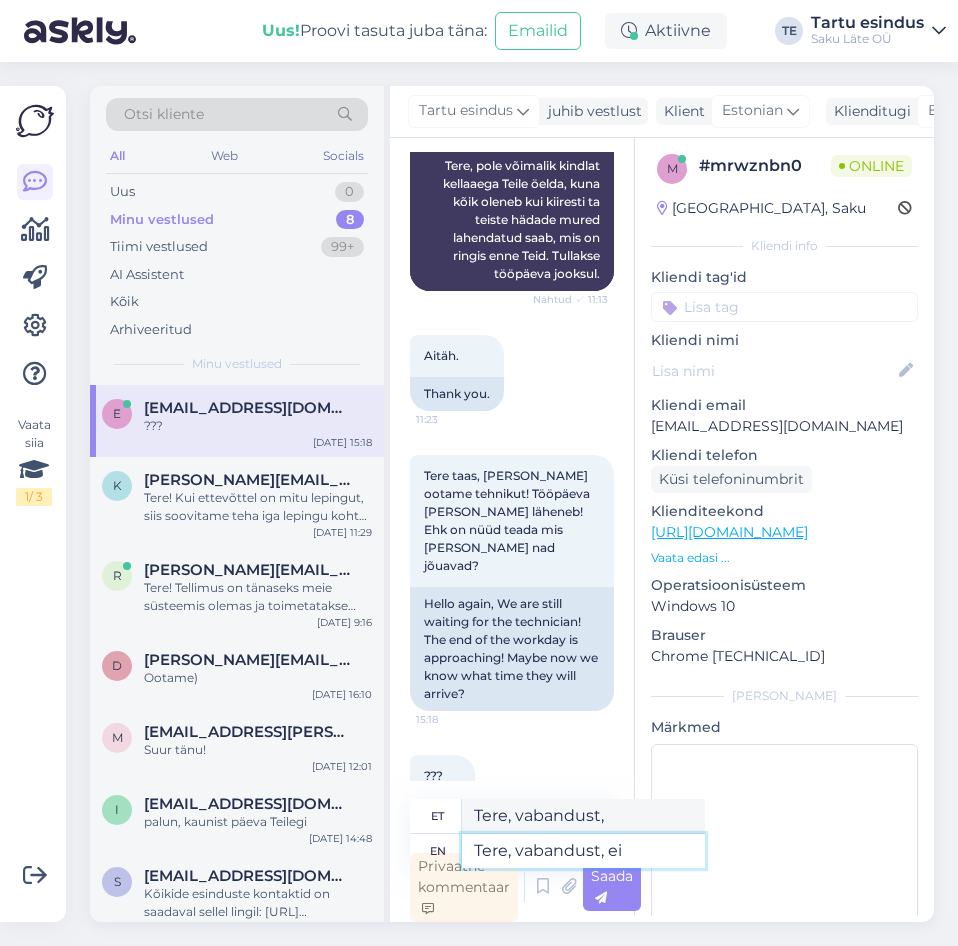 type on "Tere, vabandust, ei" 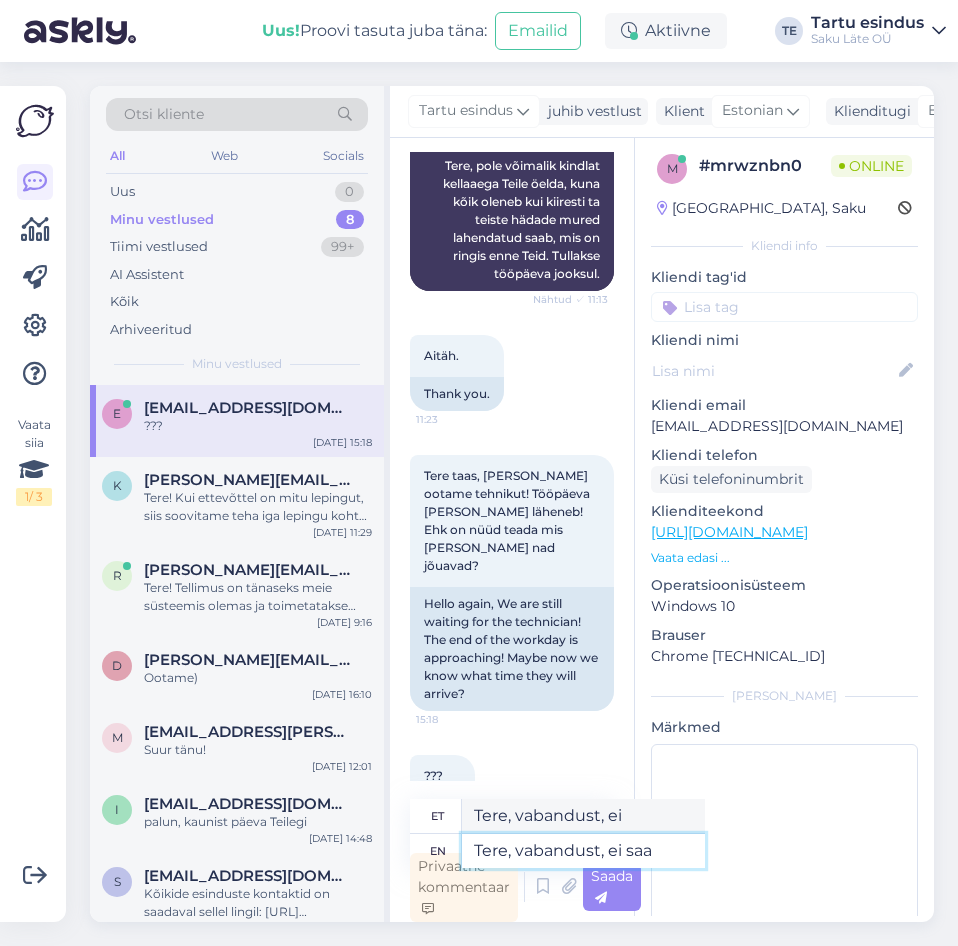 type on "Tere, vabandust, ei saa" 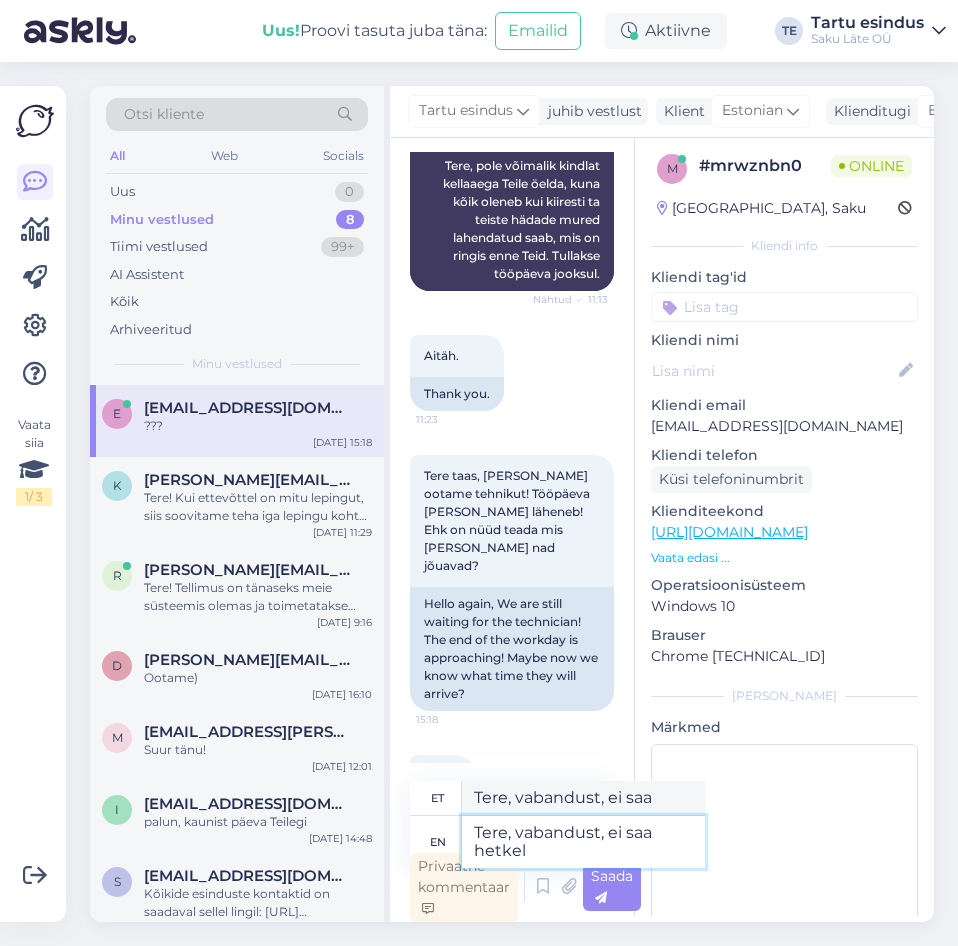 type on "Tere, vabandust, ei saa hetkel" 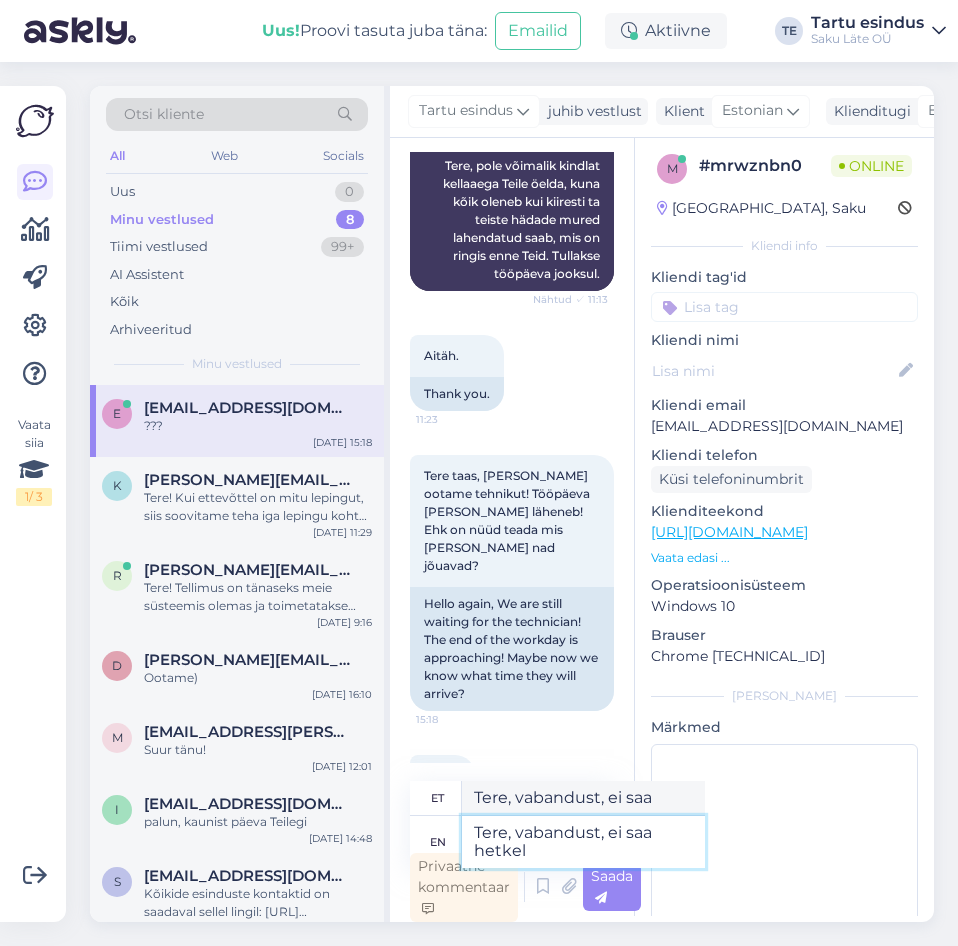 type on "Tere, vabandust, ei saa hetkel" 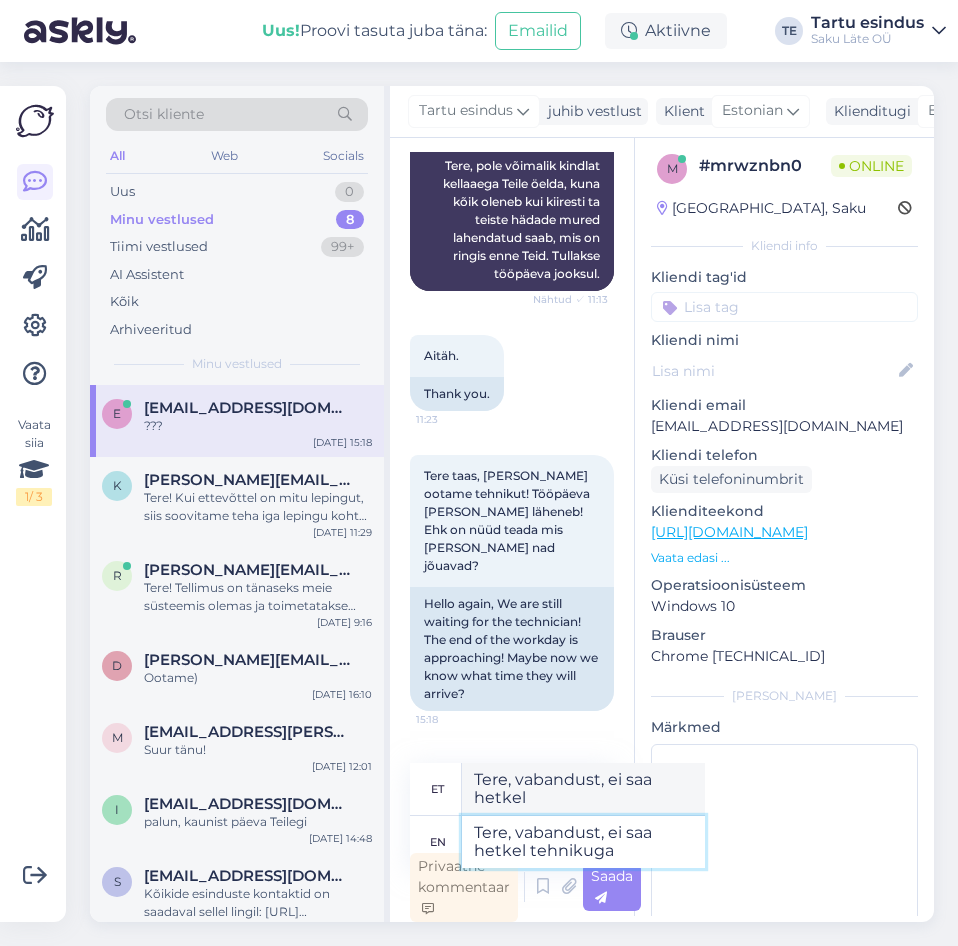 type on "Tere, vabandust, ei saa hetkel tehnikuga" 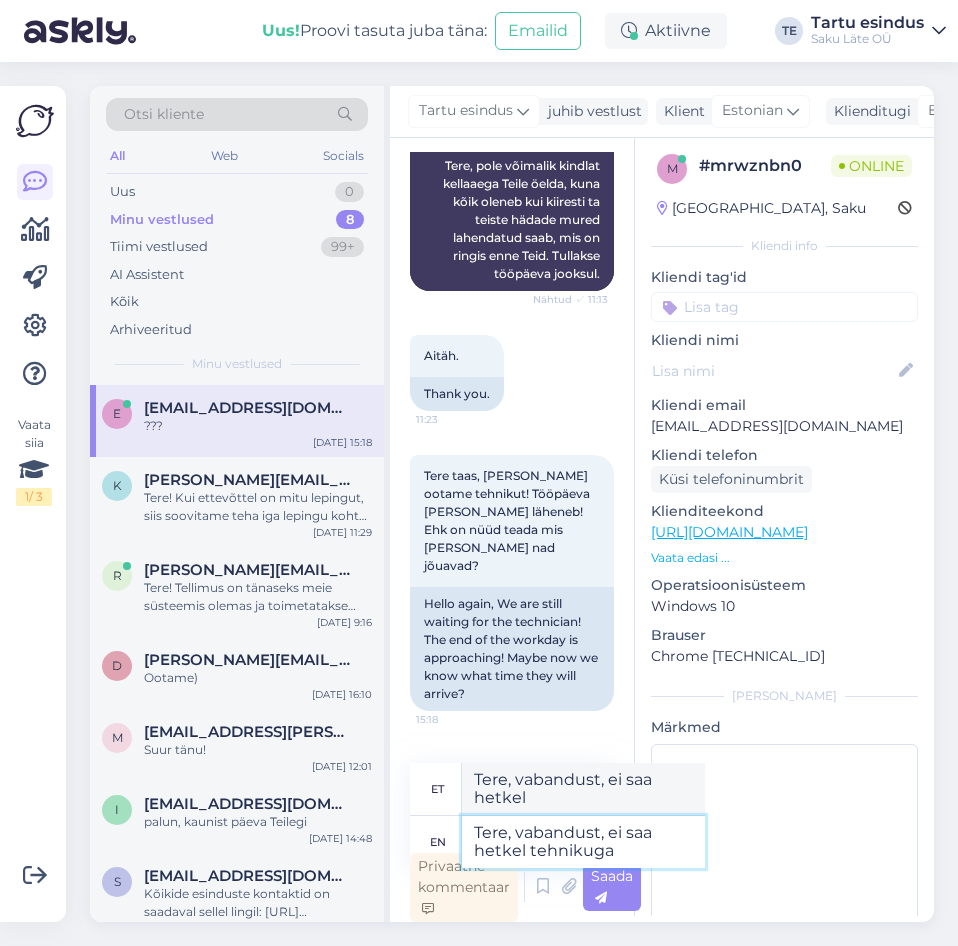 type on "Tere, vabandust, ei saa hetkel tehnikuga" 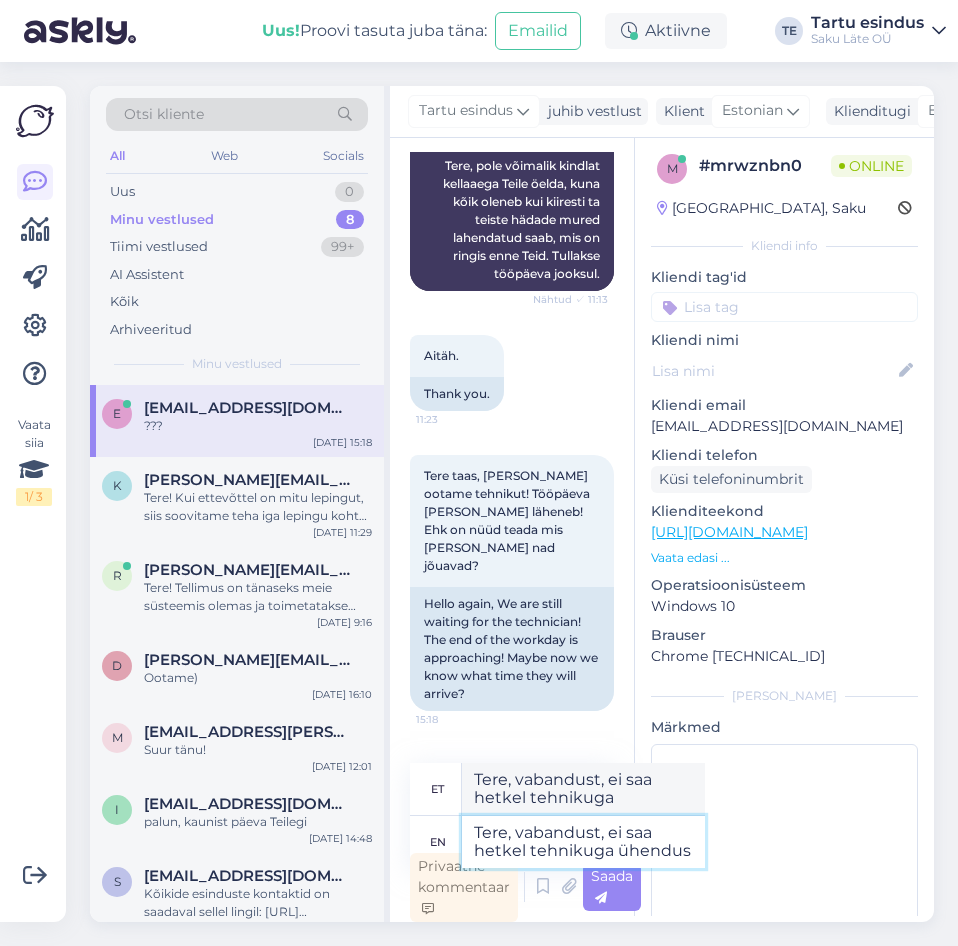 type on "Tere, vabandust, ei saa hetkel tehnikuga ühendust" 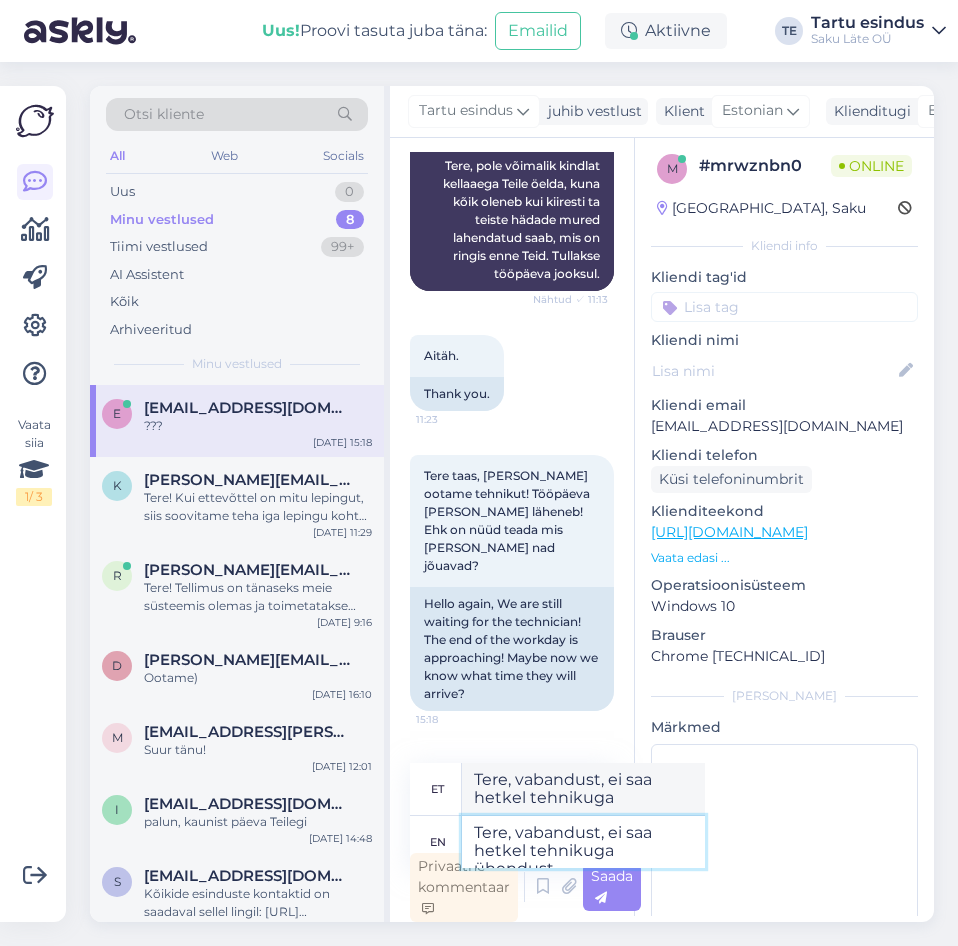 type on "Tere, vabandust, ei saa hetkel tehnikuga ühendust" 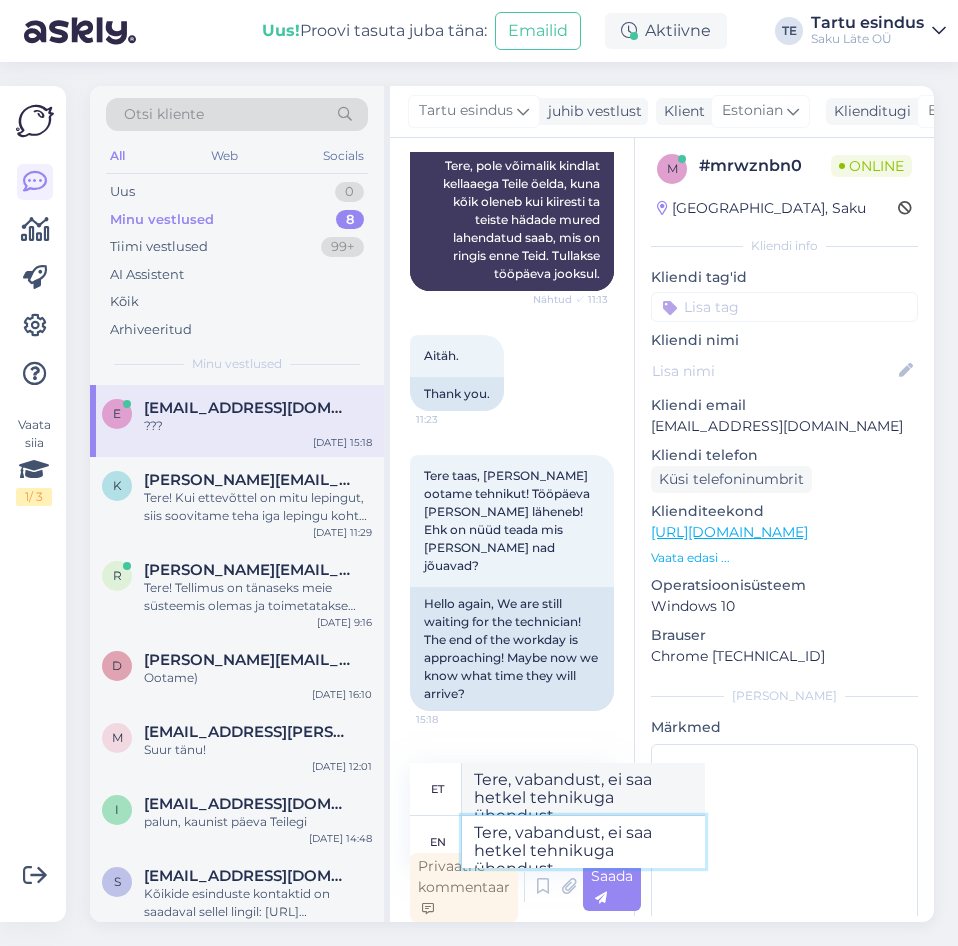 type on "Tere, vabandust, ei saa hetkel tehnikuga ühendust," 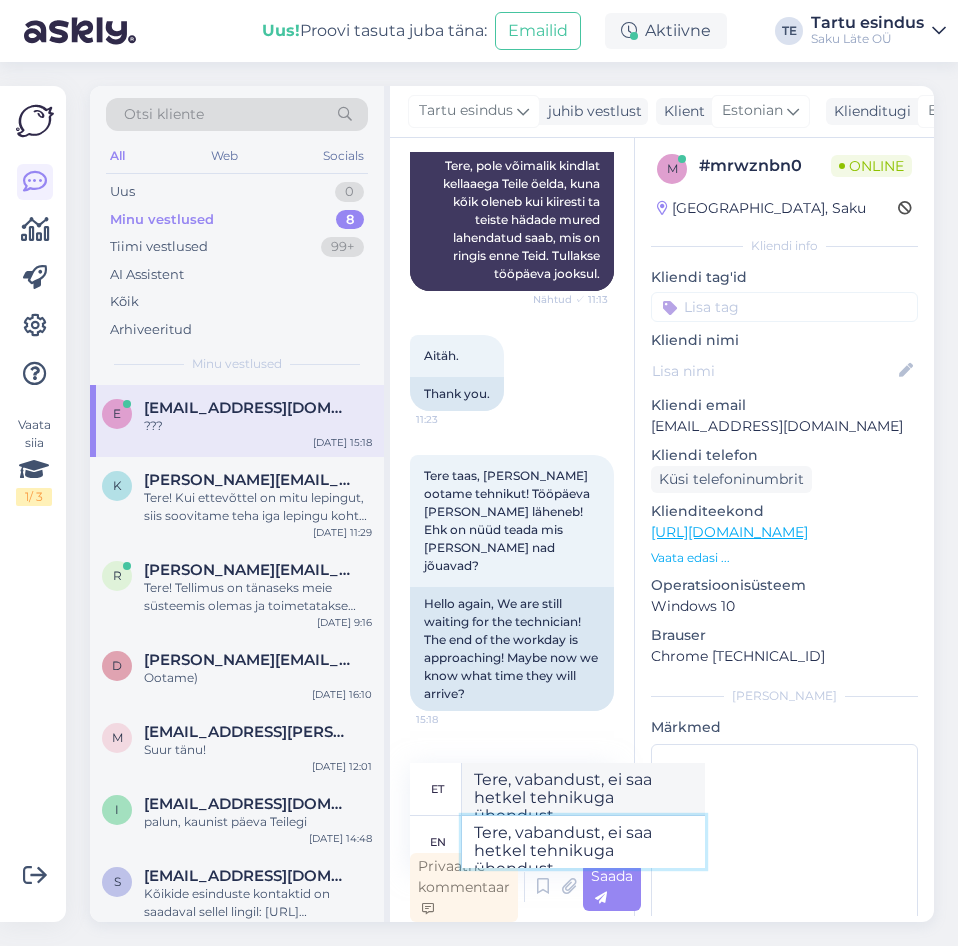 type on "Tere, vabandust, ei saa hetkel tehnikuga ühendust," 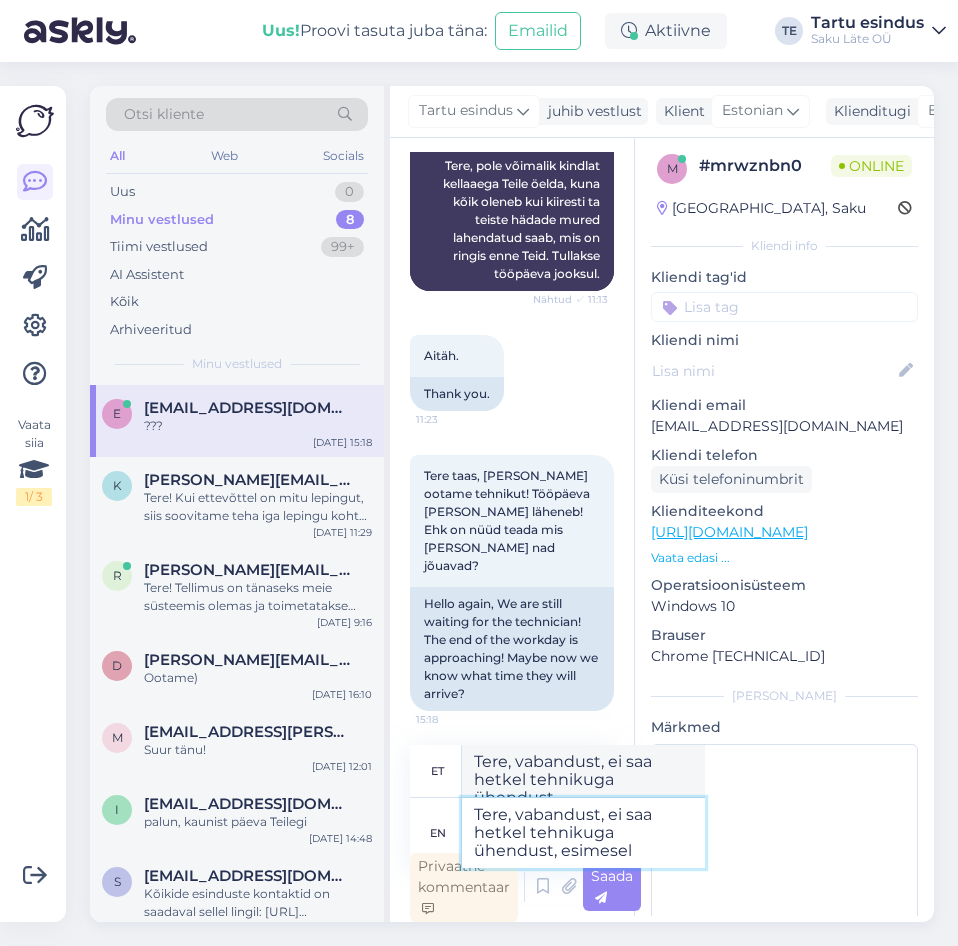 type on "Tere, vabandust, ei saa hetkel tehnikuga ühendust, esimesel" 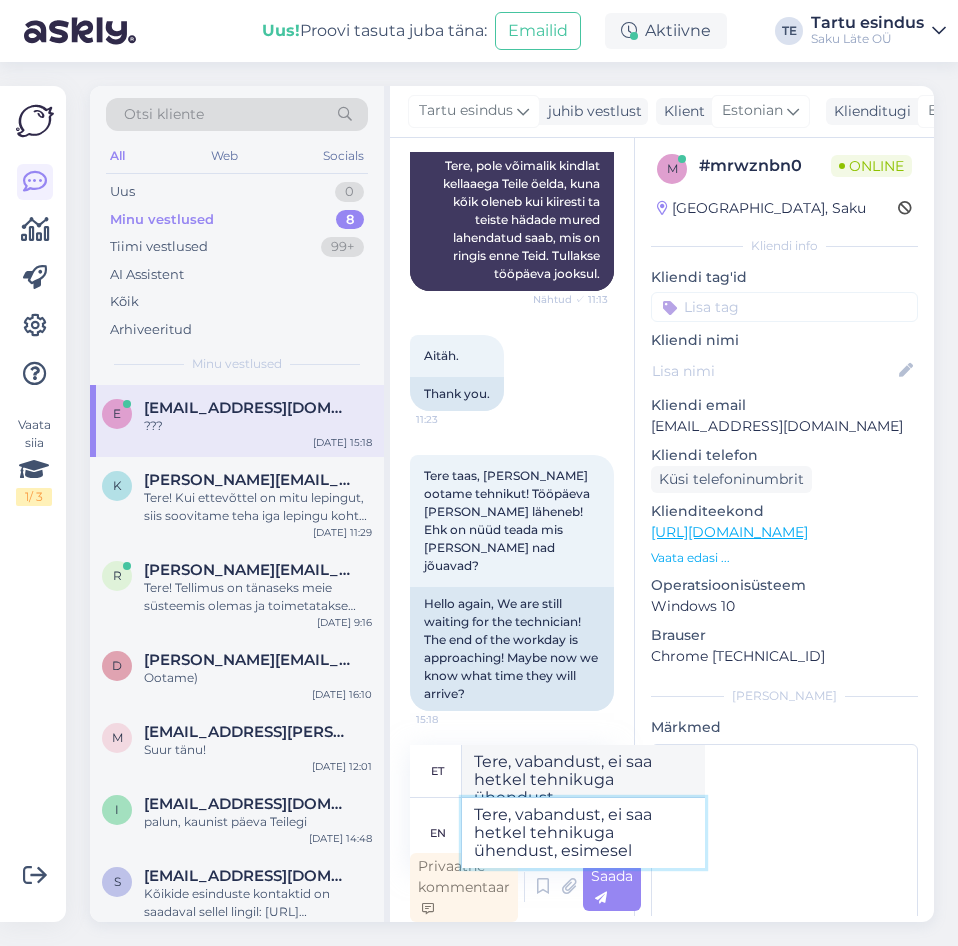 type on "Tere, vabandust, ei saa hetkel tehnikuga kontakti, esimesel" 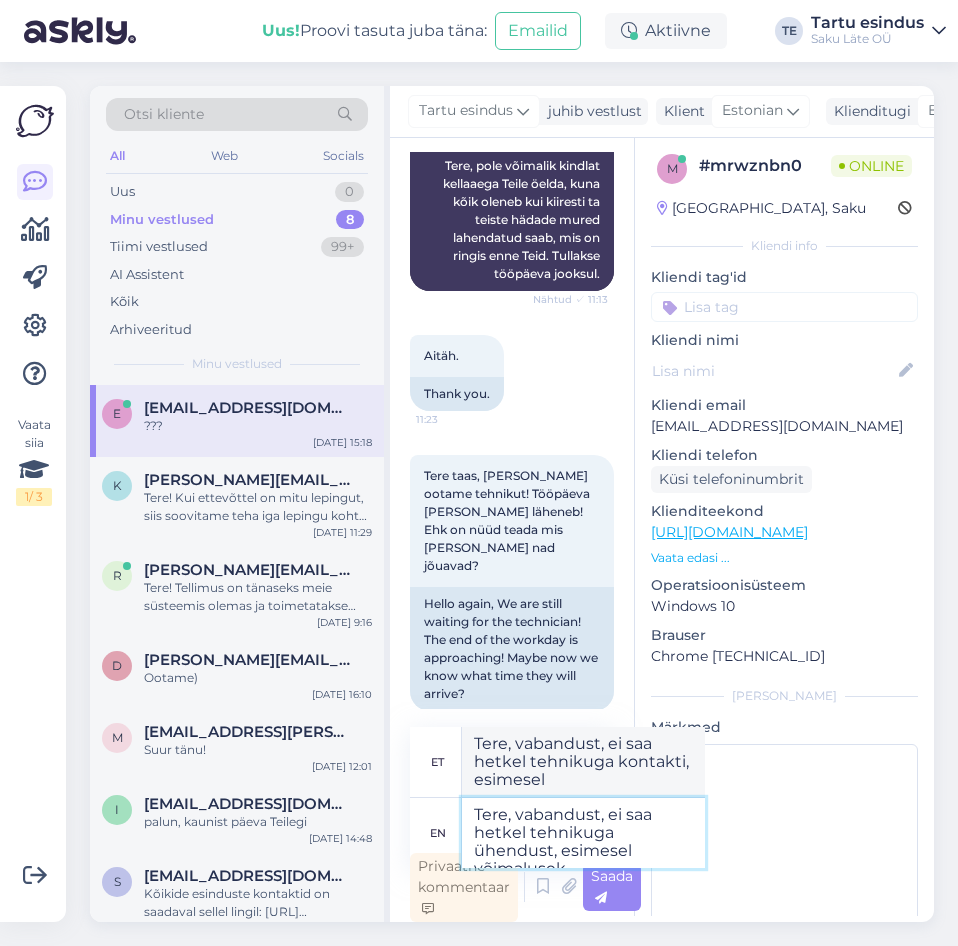type on "Tere, vabandust, ei saa hetkel tehnikuga ühendust, esimesel võimalusek" 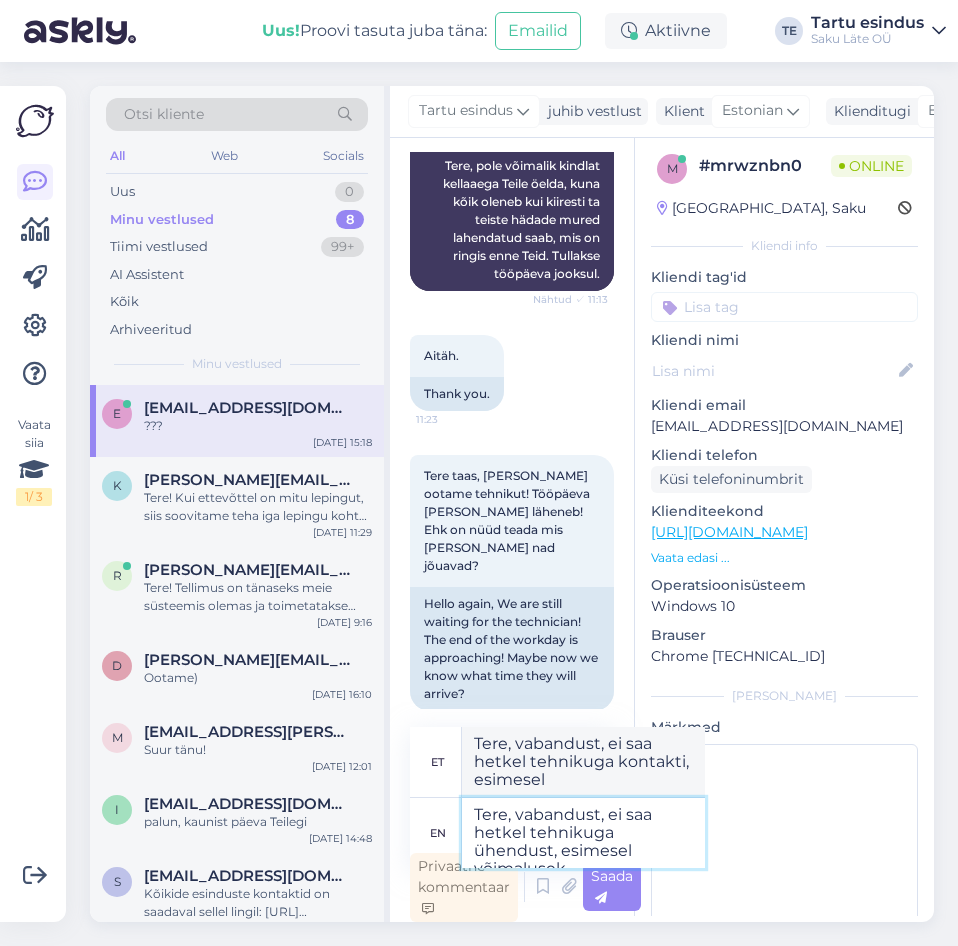 type on "Tere, vabandust, ei saa hetkel tehnikuga ühendust, esimesel võimaluseek" 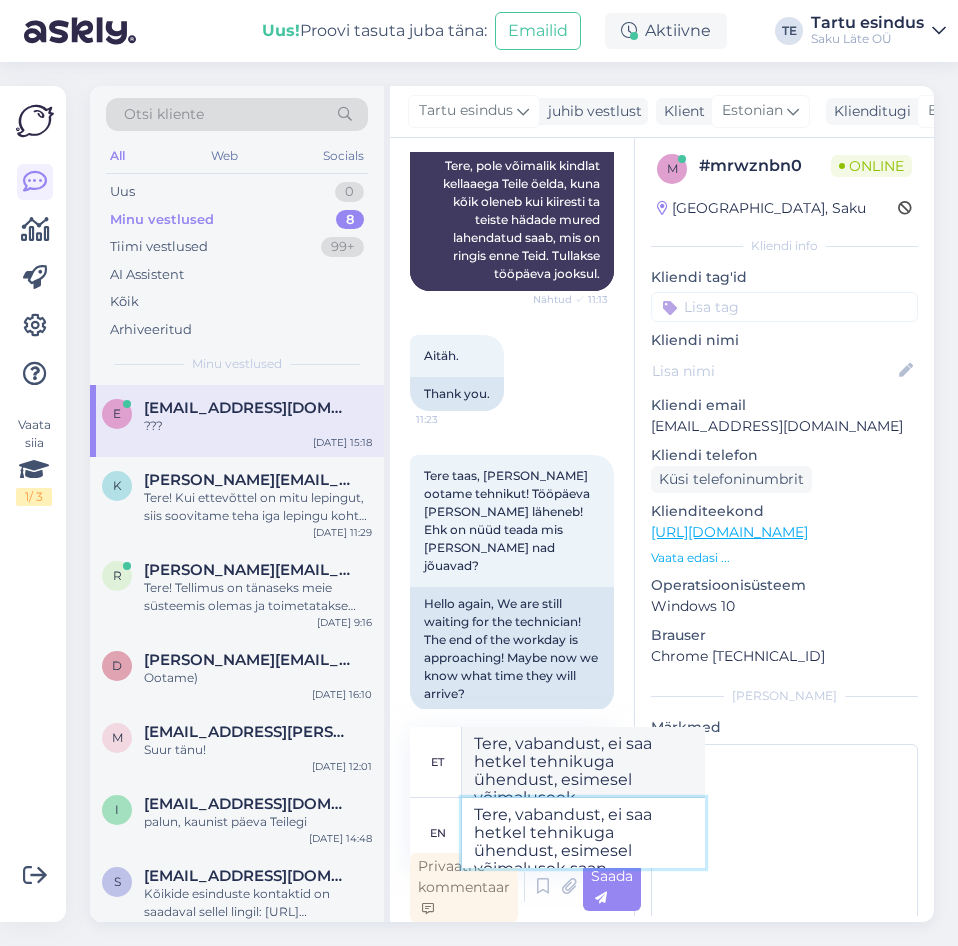 type on "Tere, vabandust, ei saa hetkel tehnikuga ühendust, esimesel võimalusek saan a" 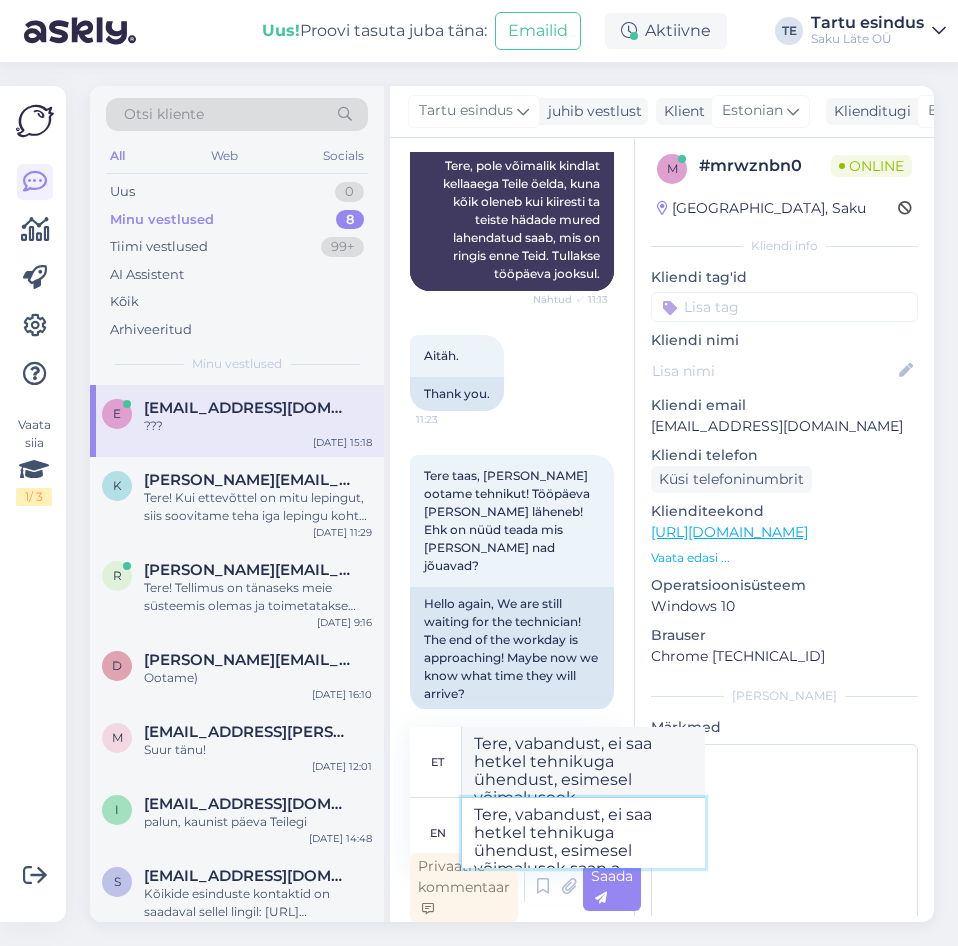 type on "Tere, vabandust, ei saa hetkel tehnikuga ühendust, igal võimalusel" 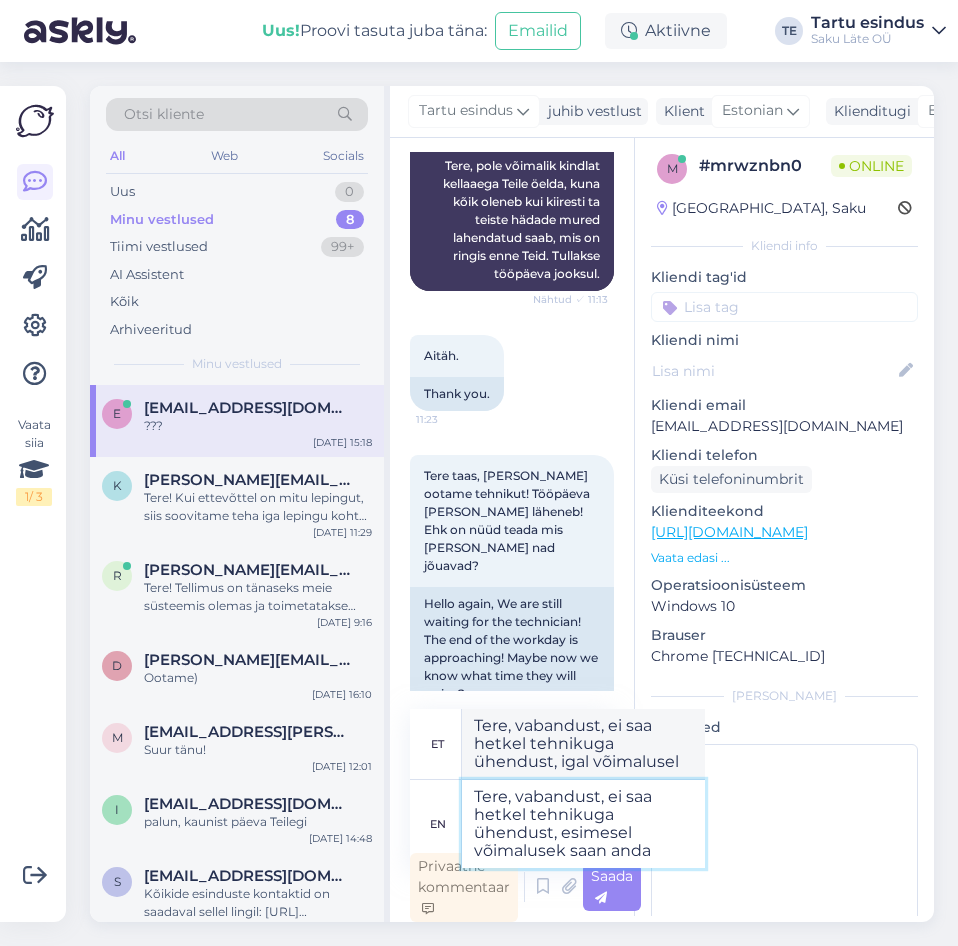 type on "Tere, vabandust, ei saa hetkel tehnikuga ühendust, esimesel võimalusek saan anda" 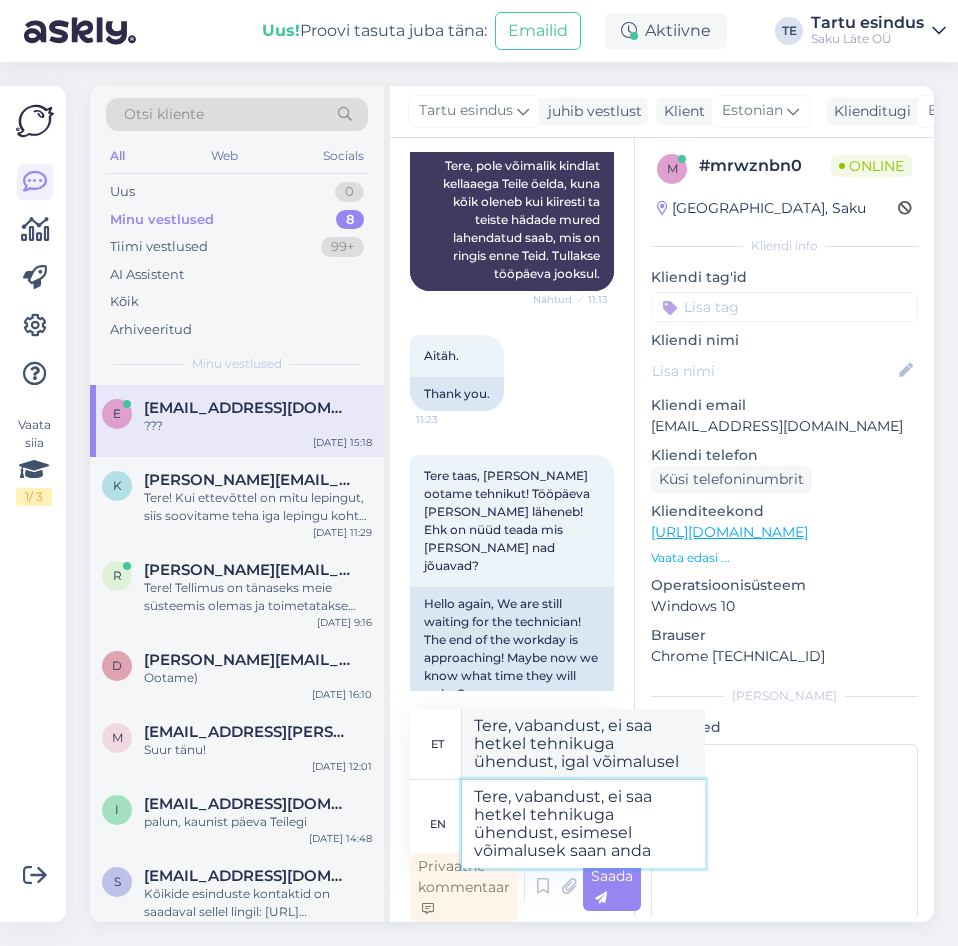 type on "Tere, vabandust, ei saa hetkel tehnikuga ühendust, esimesel võimalusel saan anda" 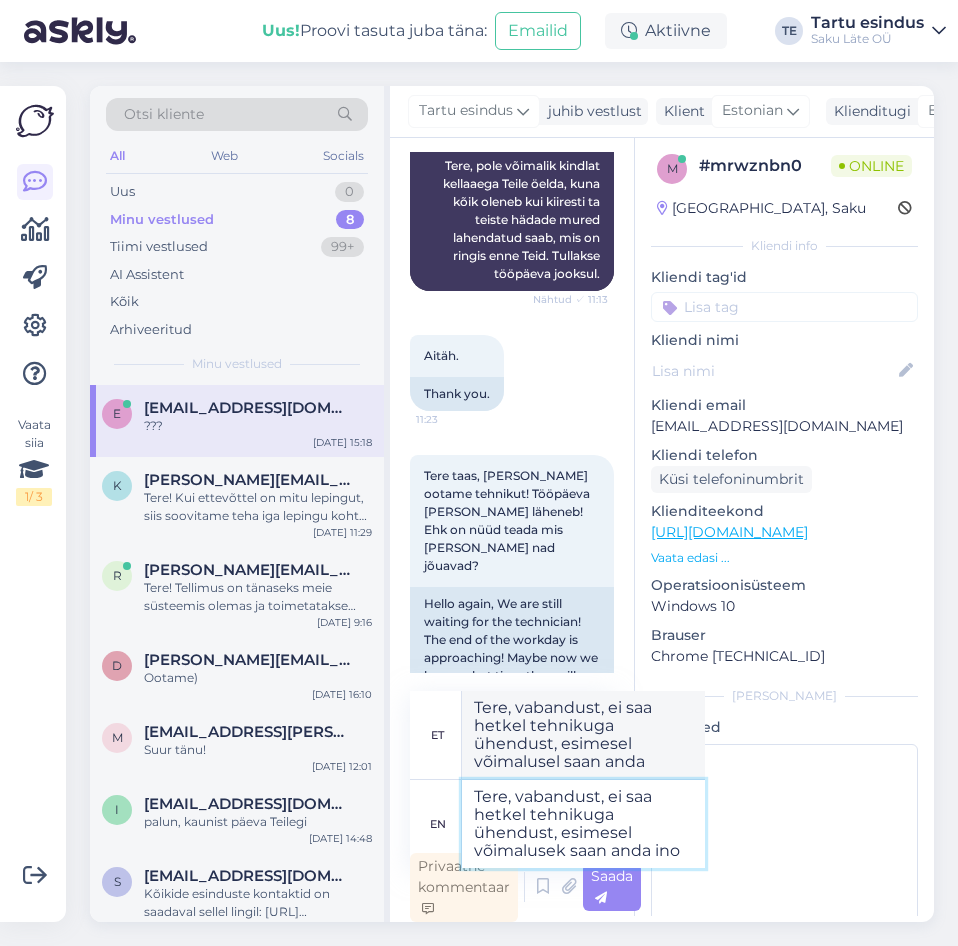 type on "Tere, vabandust, ei saa hetkel tehnikuga ühendust, esimesel võimalusek saan anda inot" 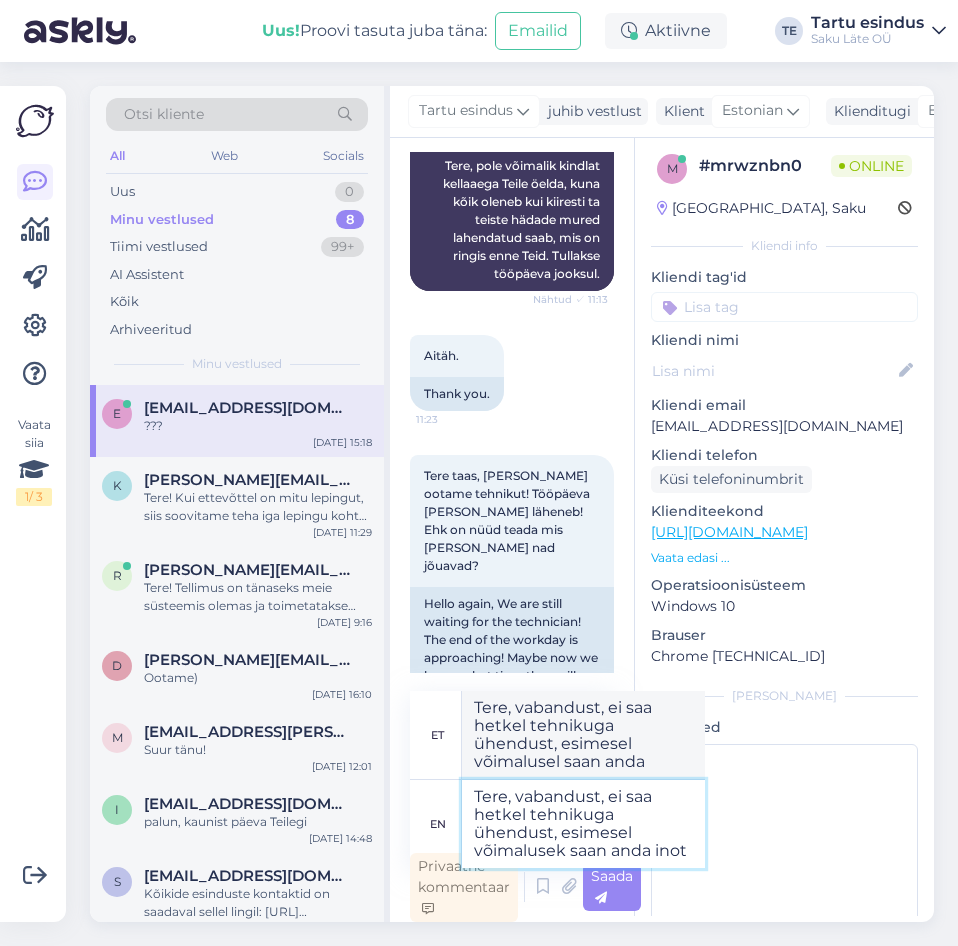 type on "Tere, vabandust, ei saa hetkel tehnikuga ühendust, esimesel võimalusel saan anda inot" 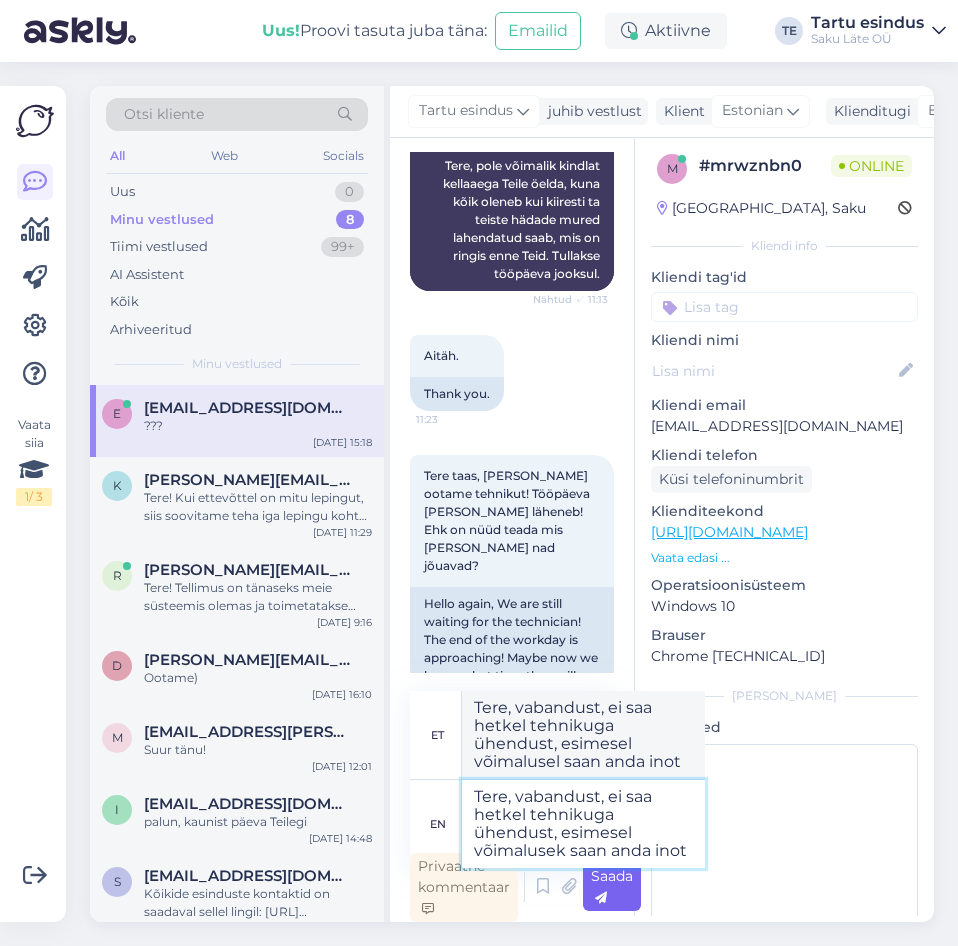 type on "Tere, vabandust, ei saa hetkel tehnikuga ühendust, esimesel võimalusek saan anda inot" 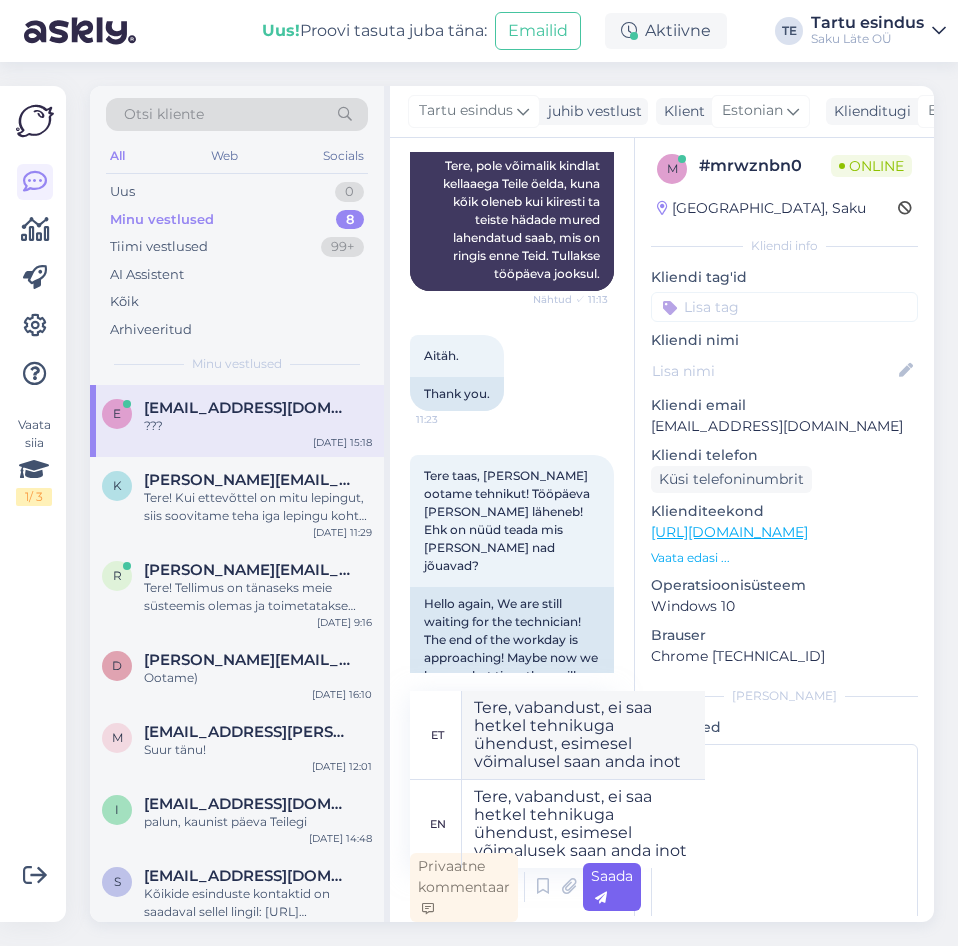 click on "Saada" at bounding box center (612, 887) 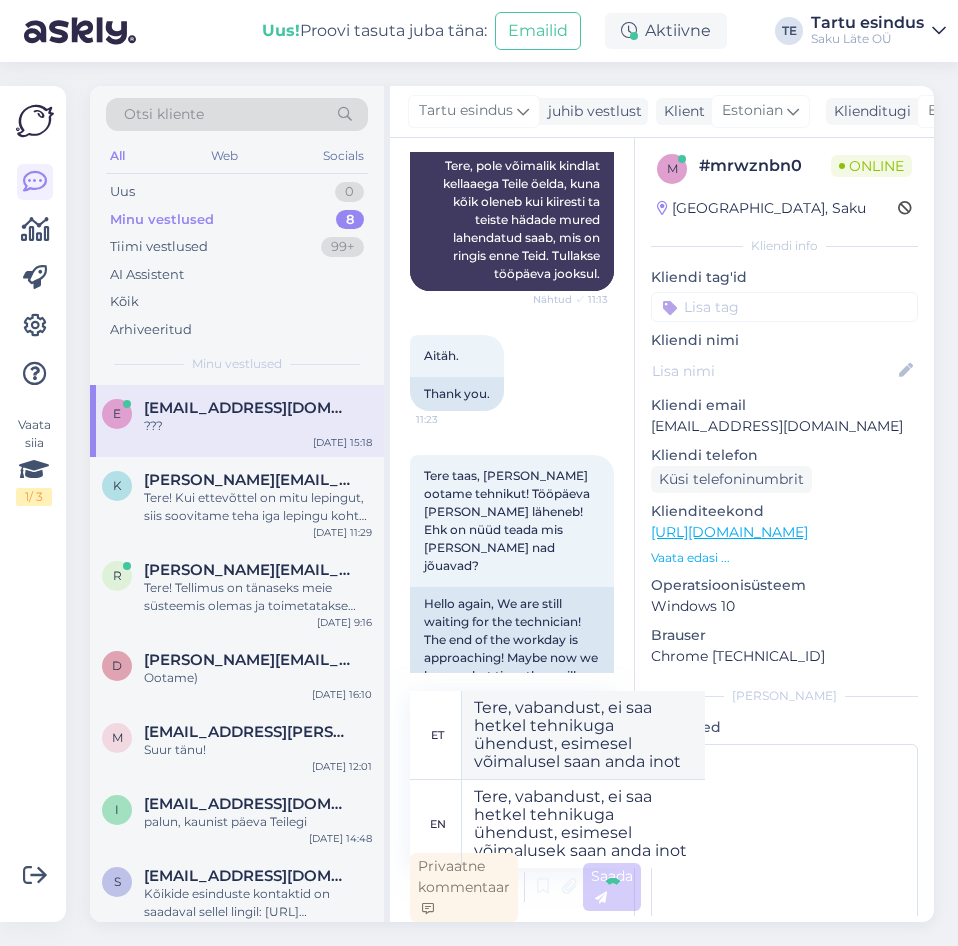 type 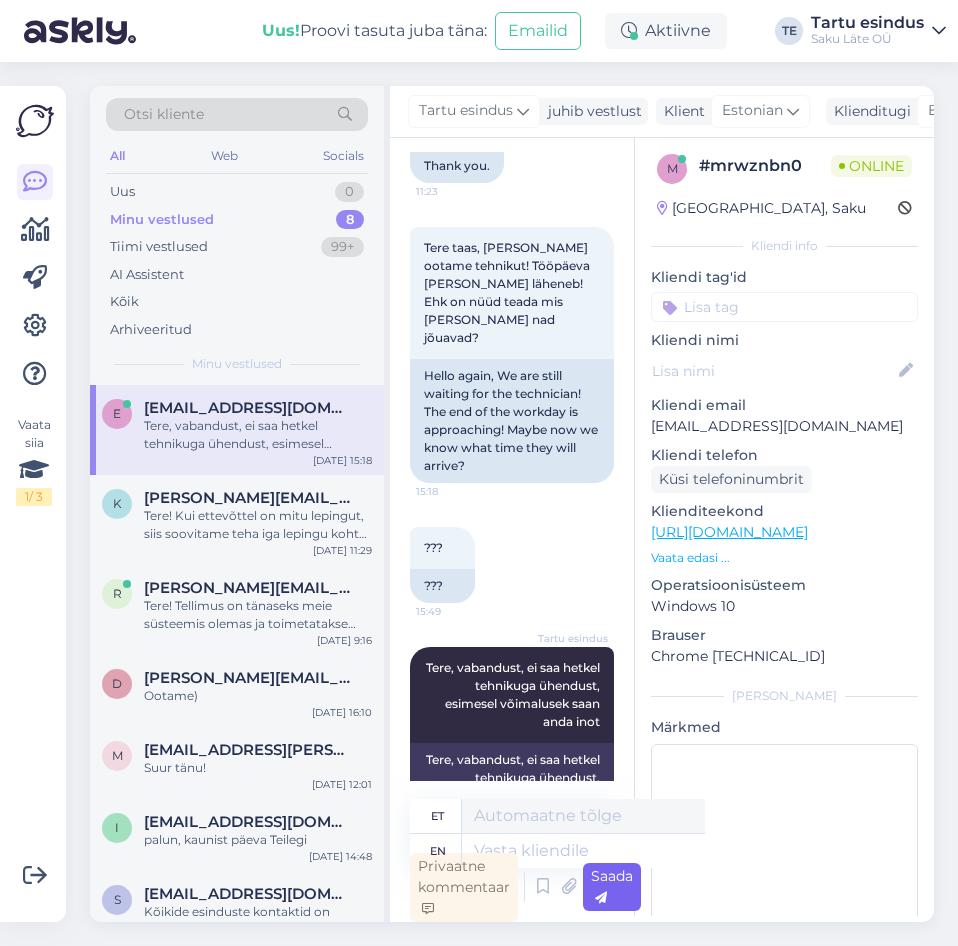 scroll, scrollTop: 1653, scrollLeft: 0, axis: vertical 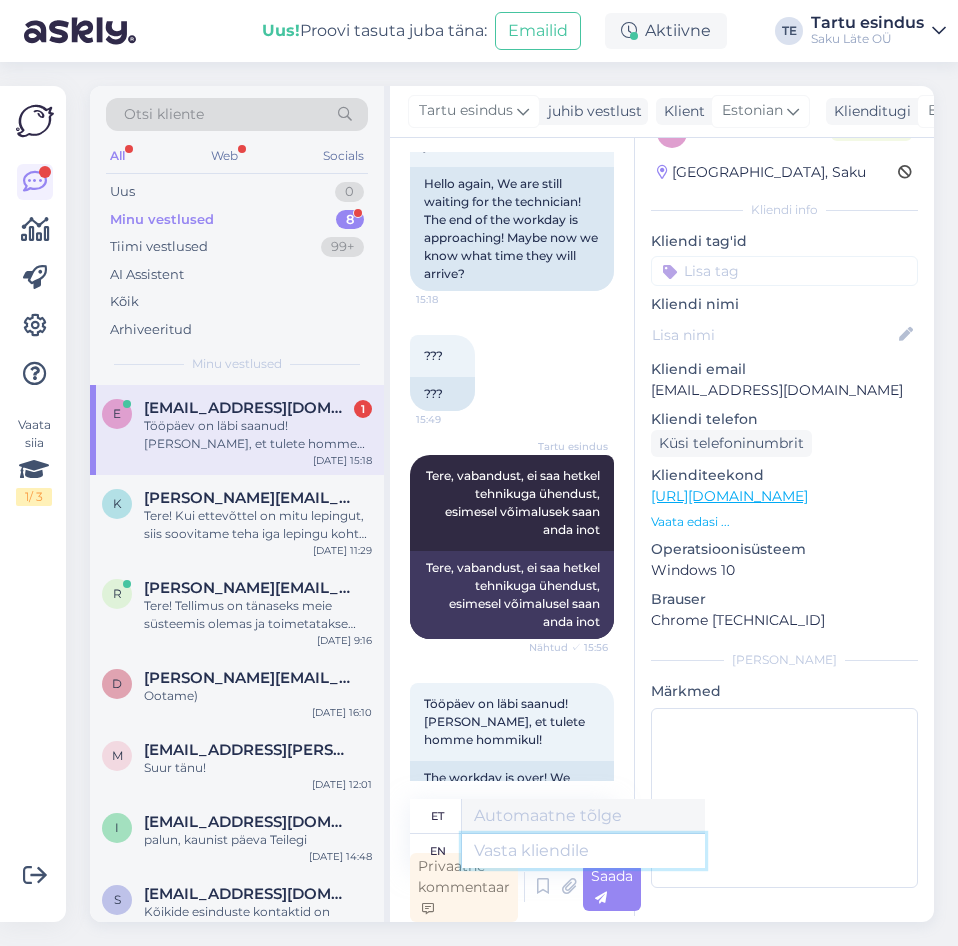 click at bounding box center (583, 851) 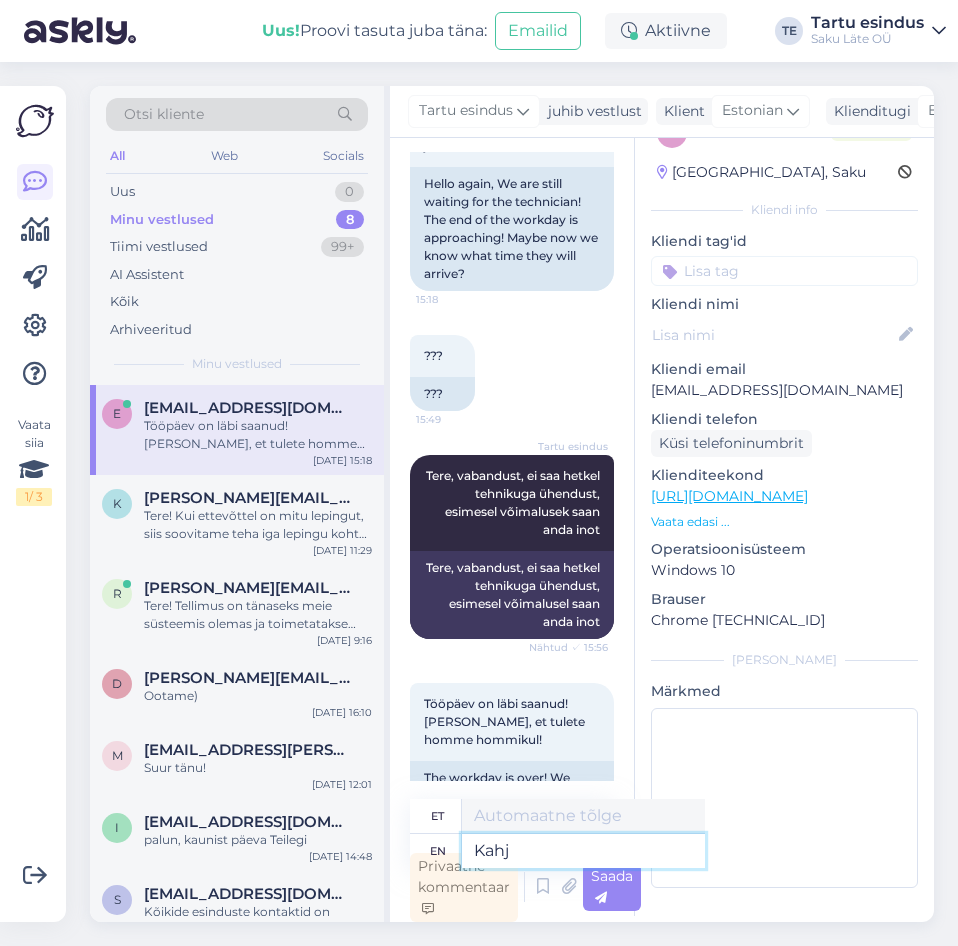 type on "Kahju" 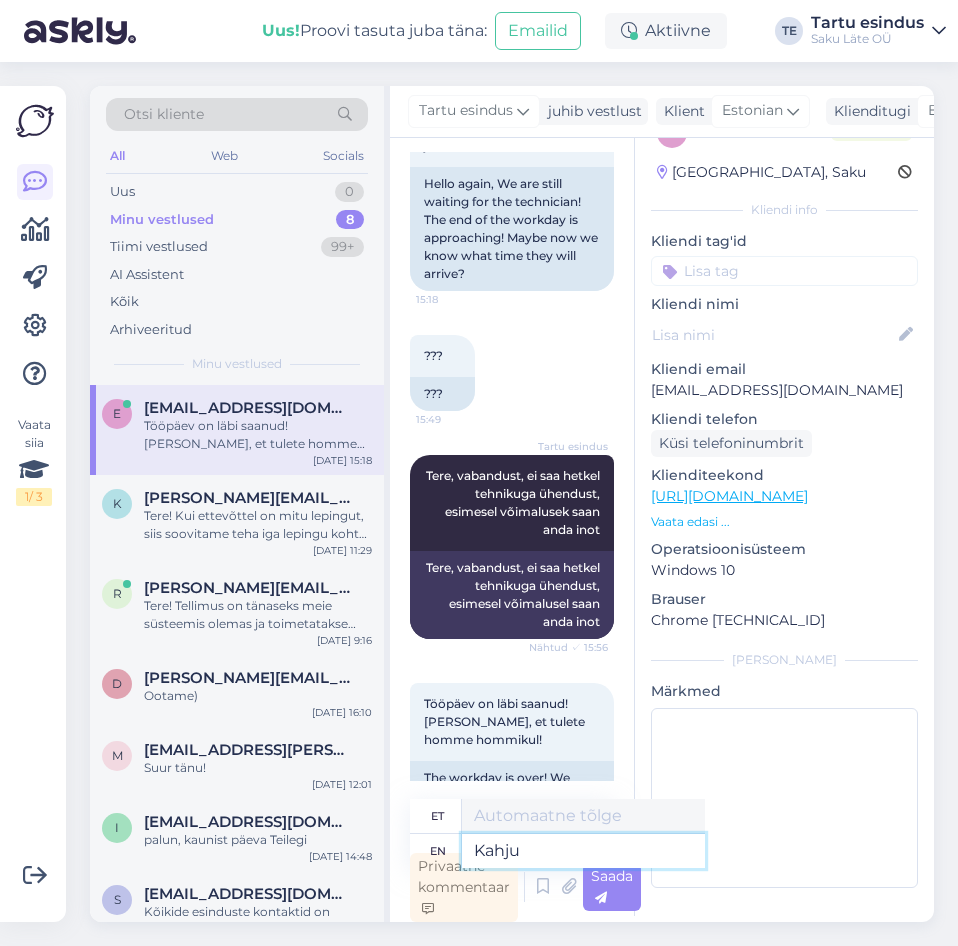 type on "Kahju" 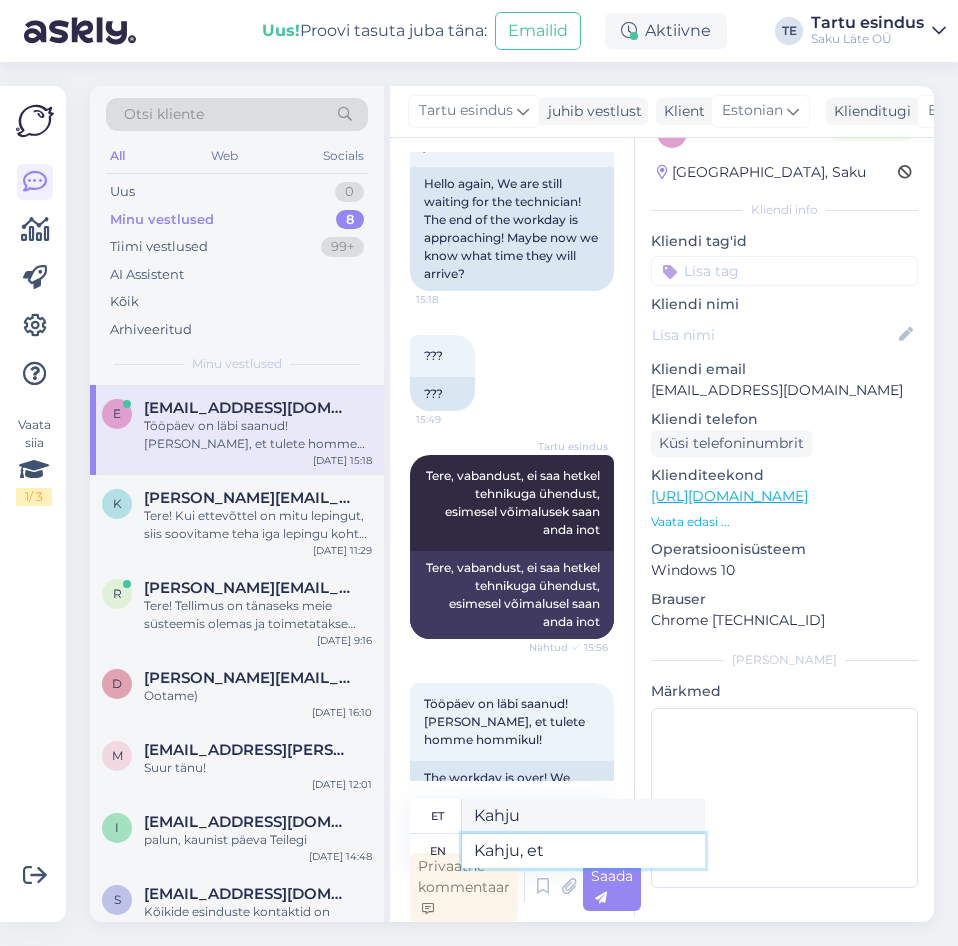 type on "Kahju, et" 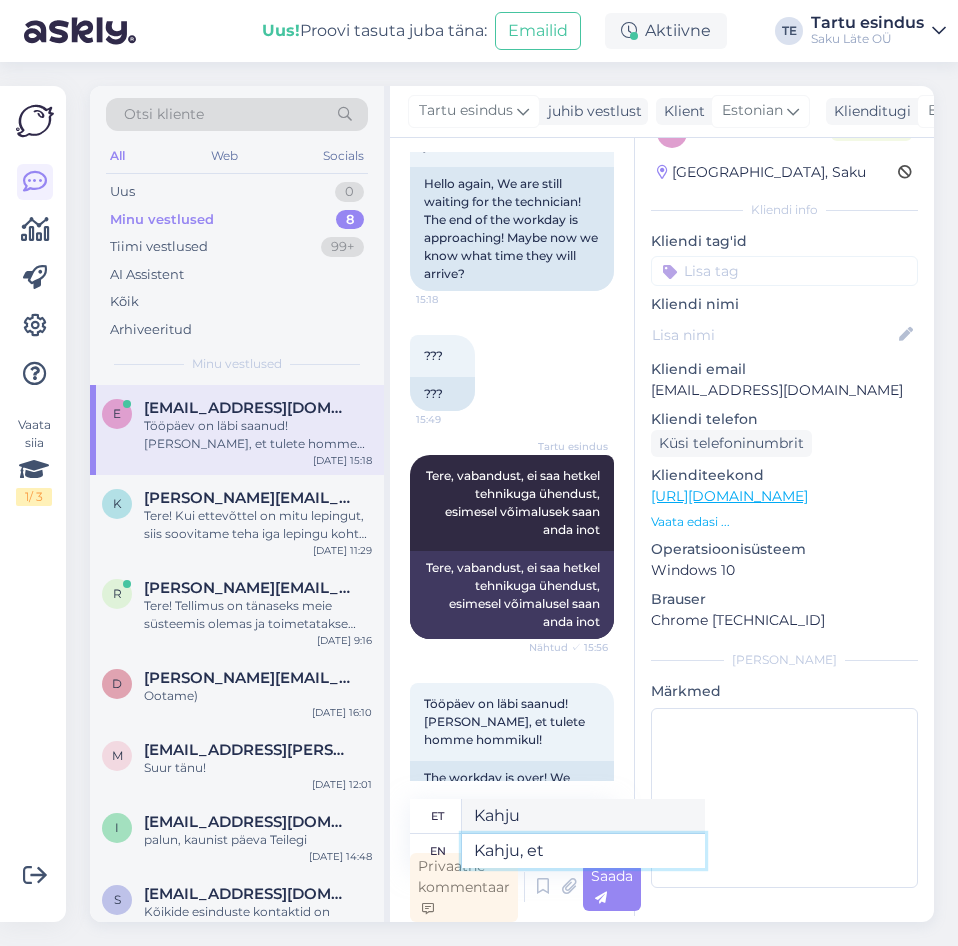 type on "Kahju jt" 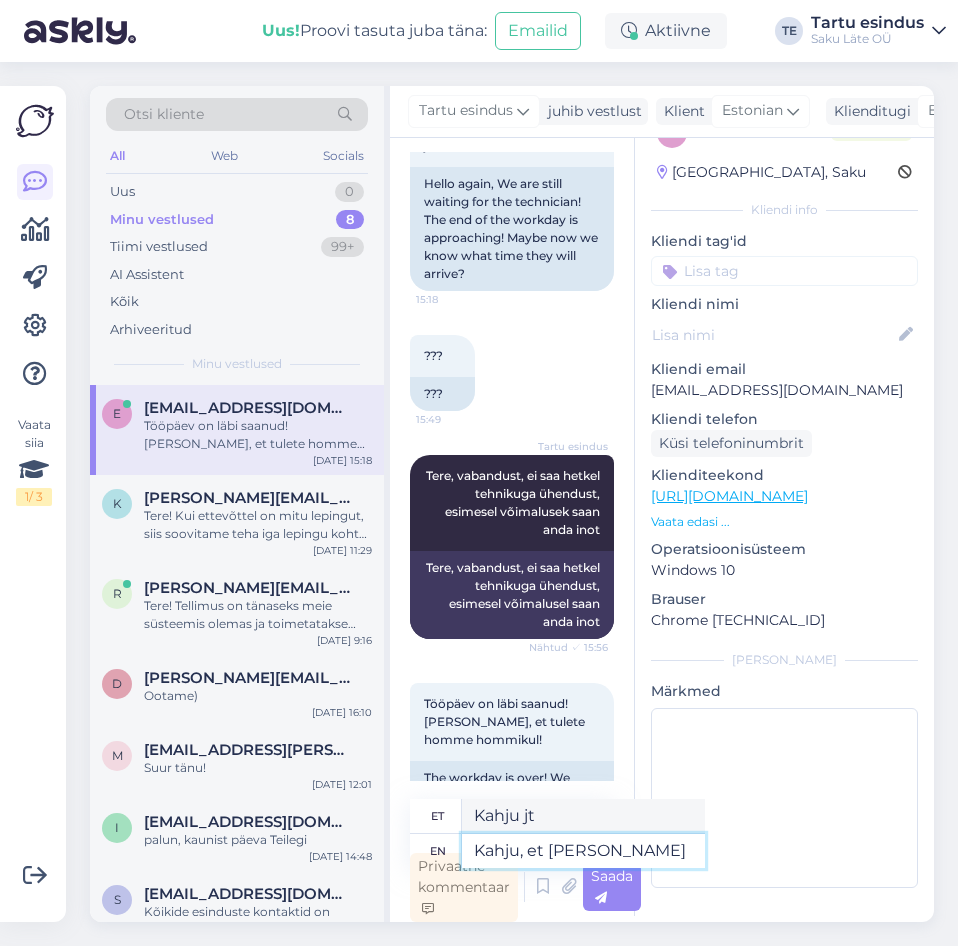 type on "Kahju, et [PERSON_NAME] e" 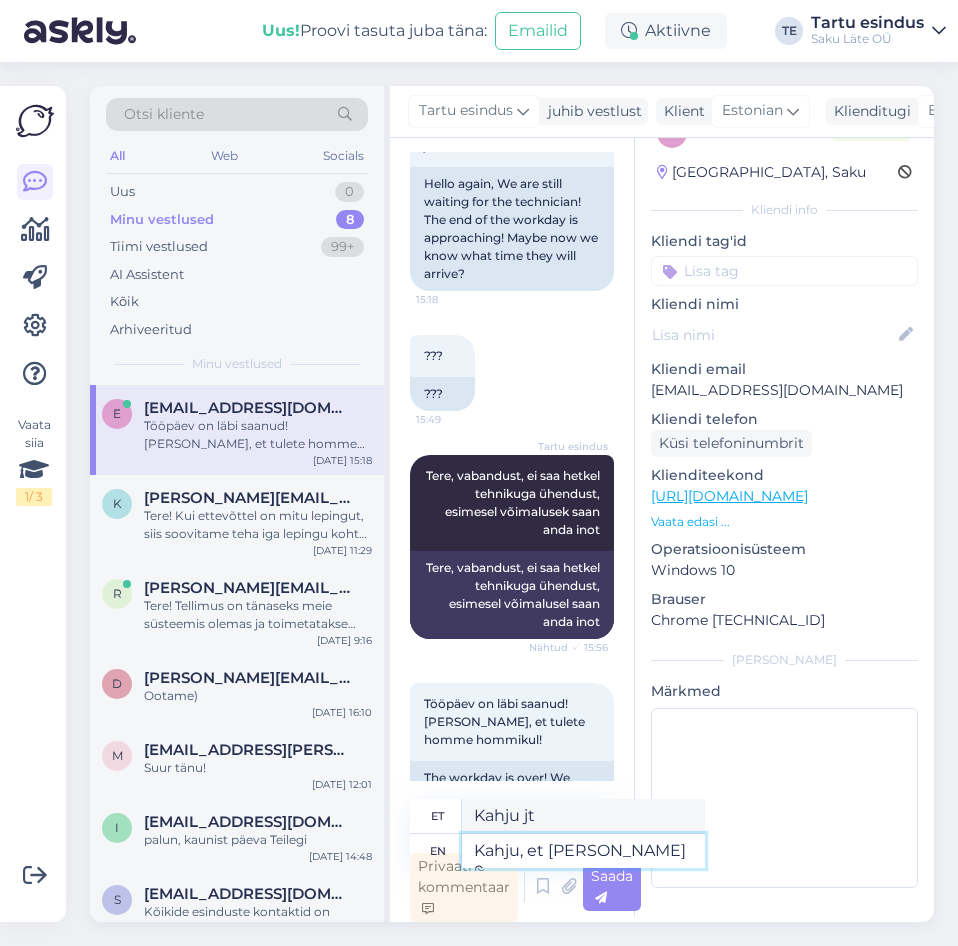 type on "Kahju [PERSON_NAME]" 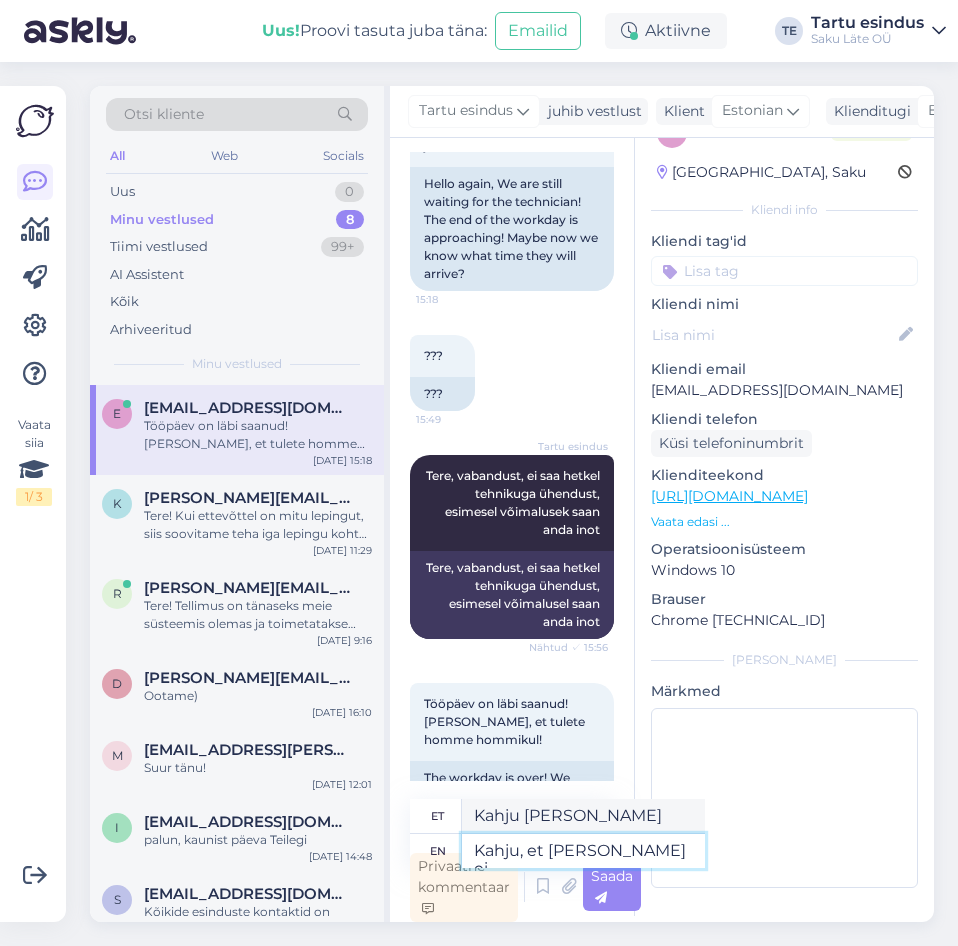 type on "Kahju, et [PERSON_NAME] ei s" 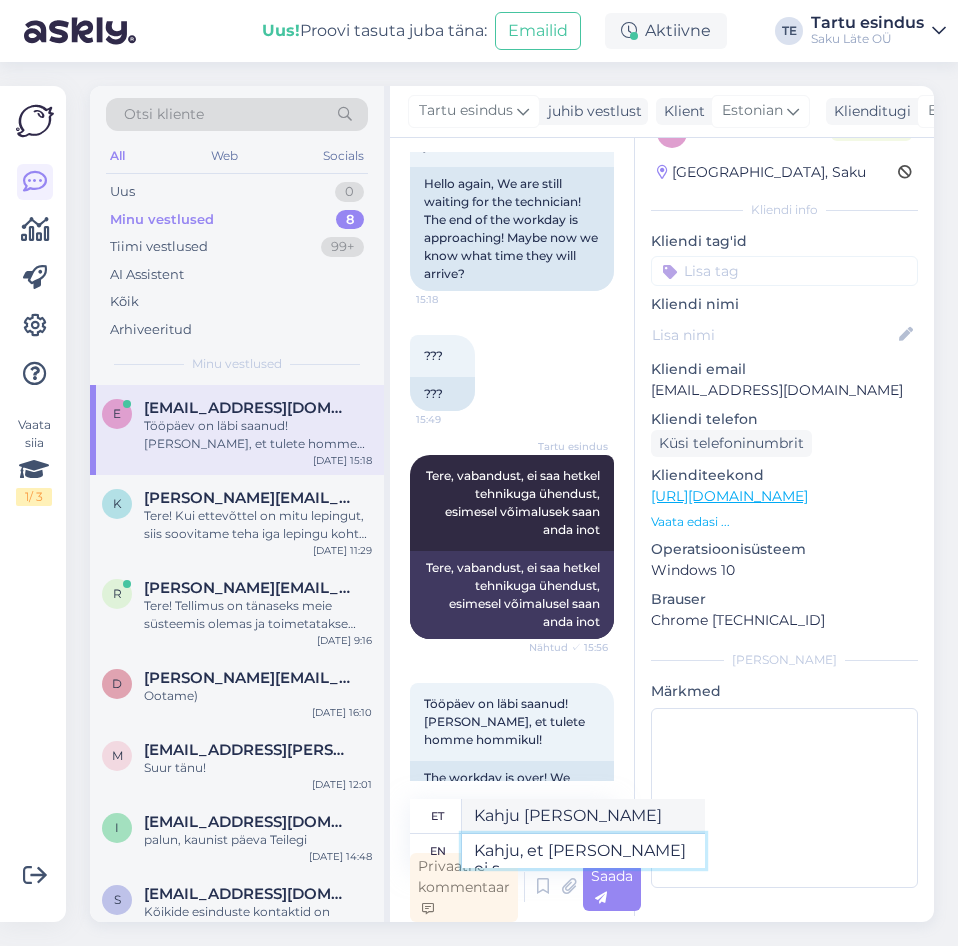 type on "Kahju, et [PERSON_NAME] ei" 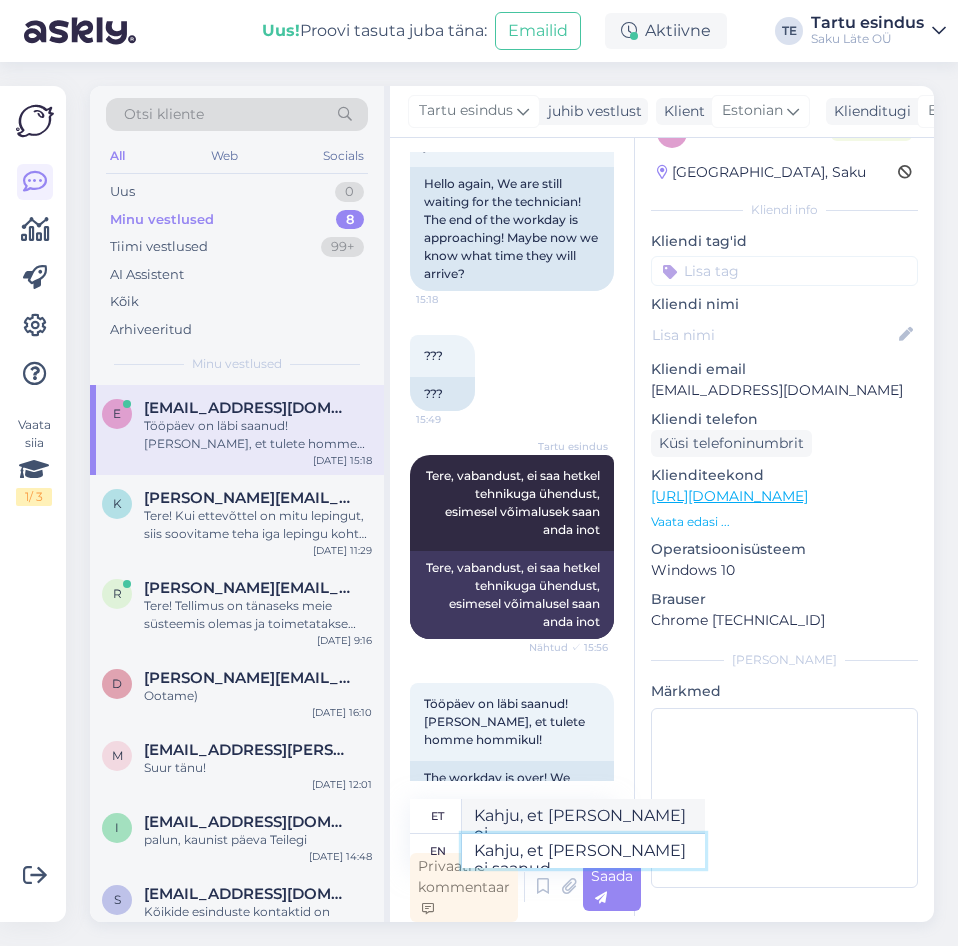 type on "Kahju, et [PERSON_NAME] ei saanud" 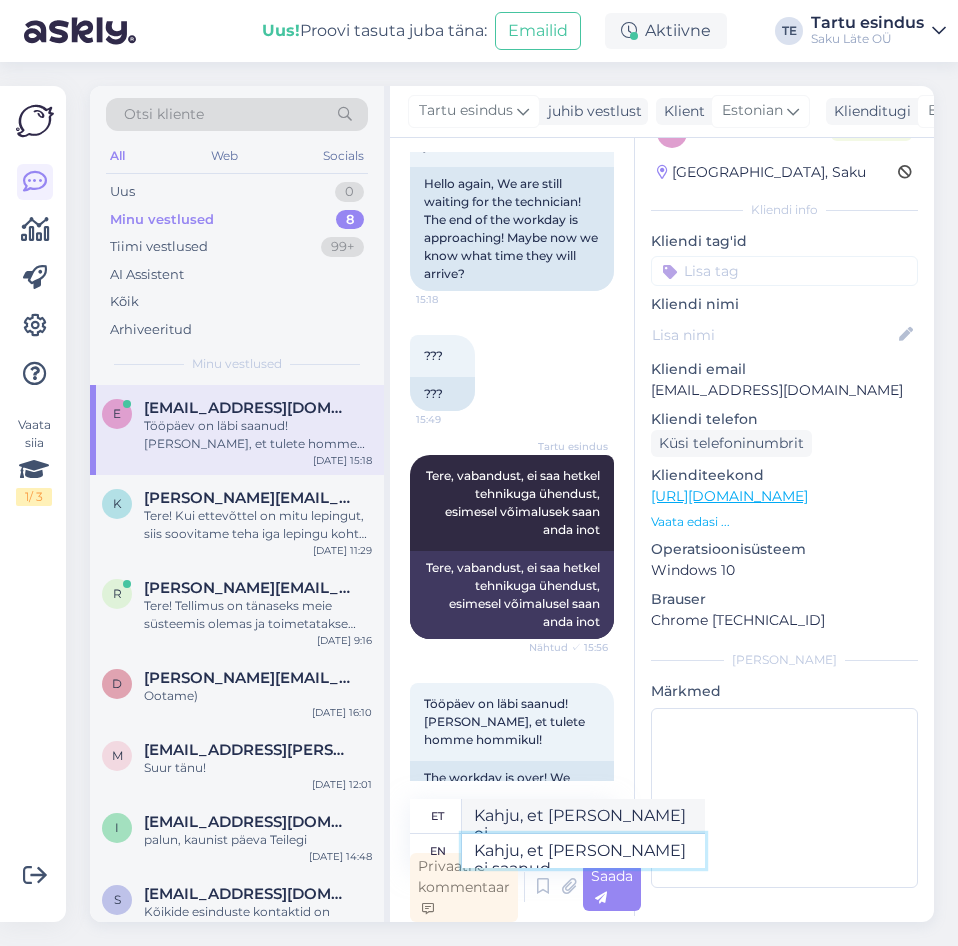 type on "Kahju, et [PERSON_NAME] ei saanud" 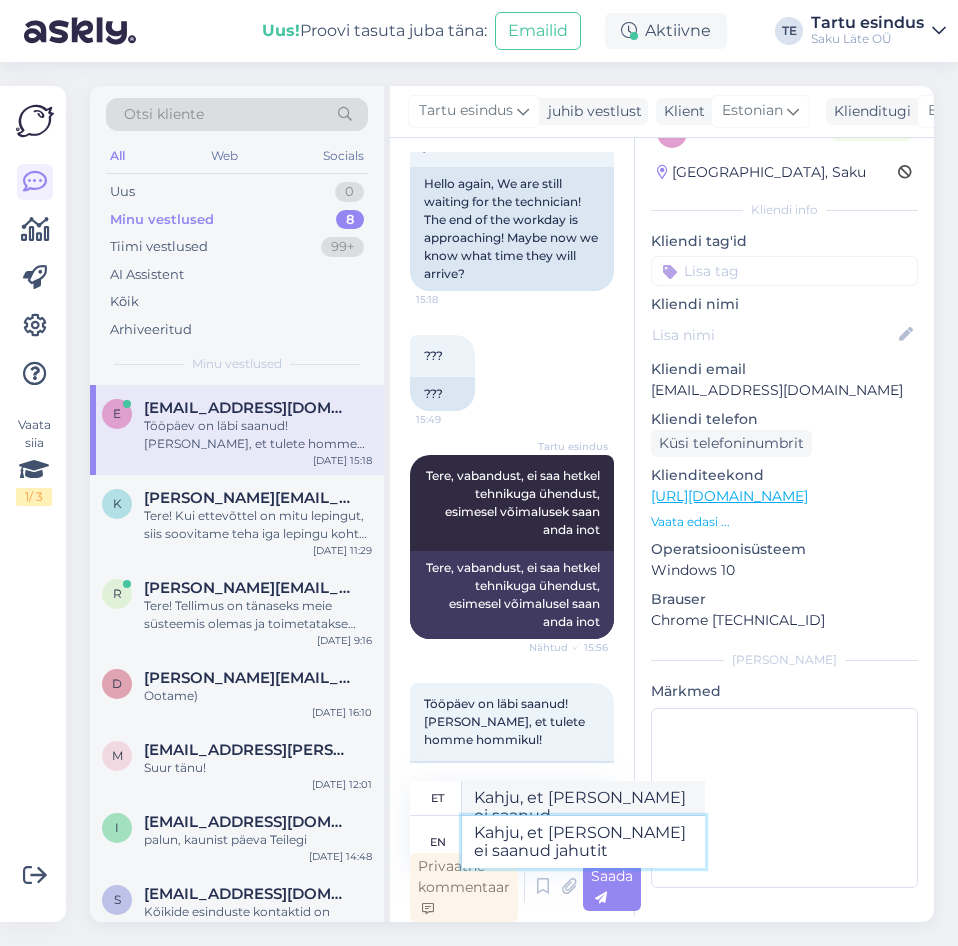 type on "Kahju, et [PERSON_NAME] ei saanud jahutit" 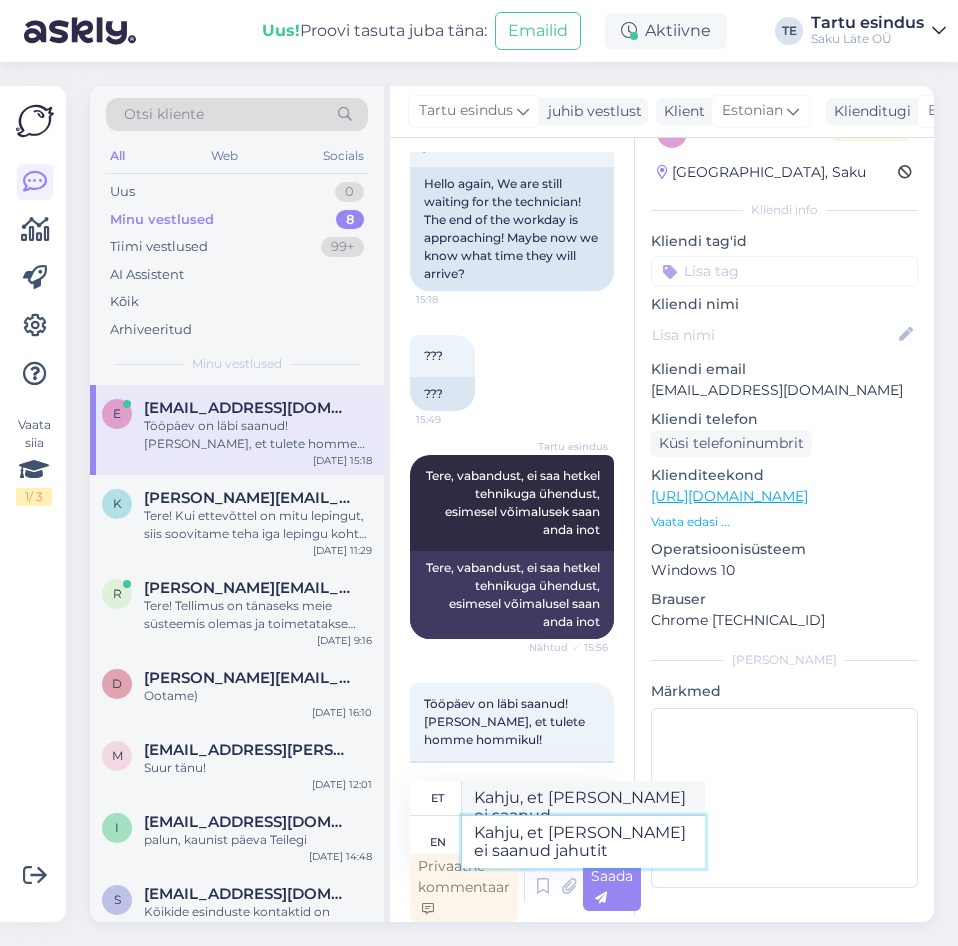 type on "Kahju, et [PERSON_NAME] ei saanud jahutit" 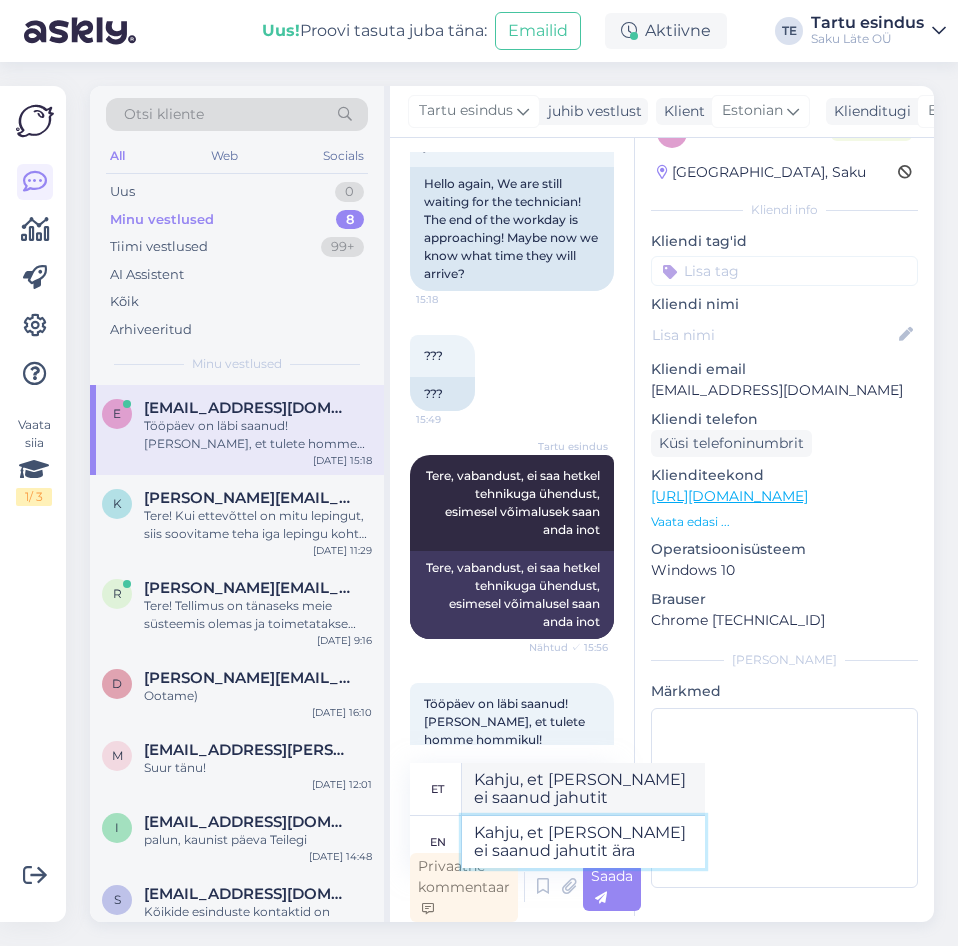 type on "Kahju, et [PERSON_NAME] ei saanud jahutit ära" 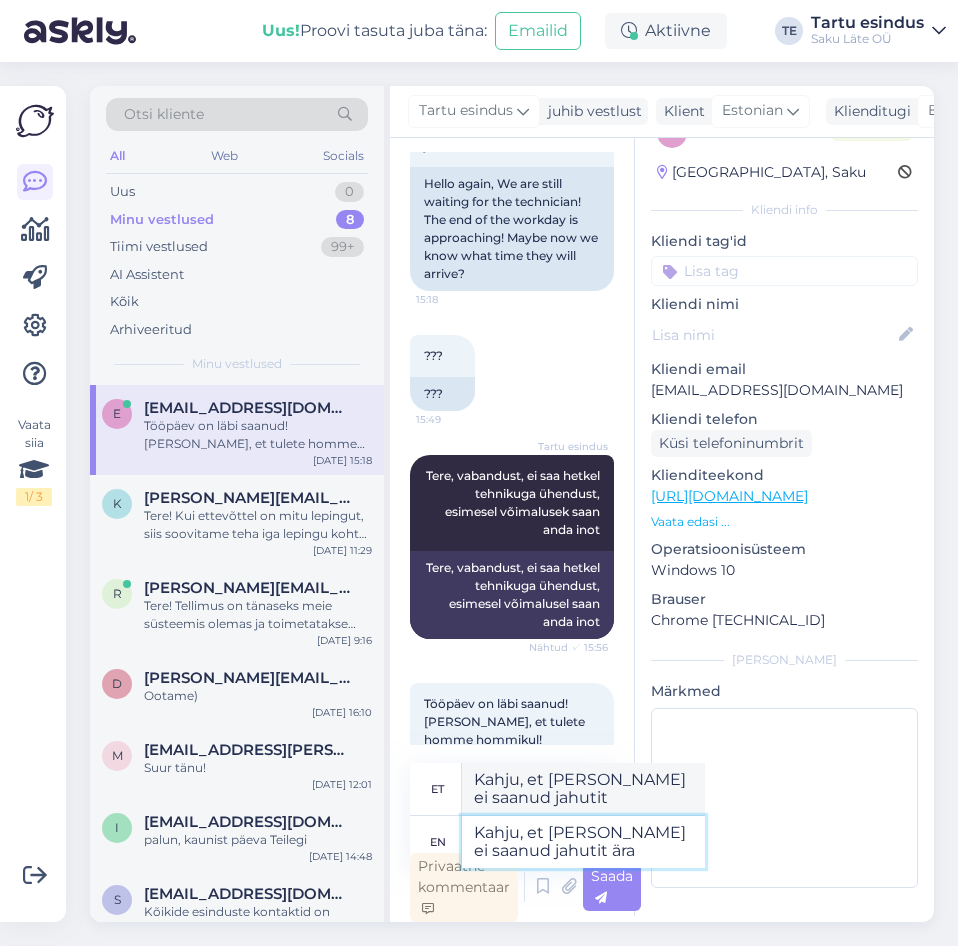 type on "Kahju, et [PERSON_NAME] ei saanud jahutit ära" 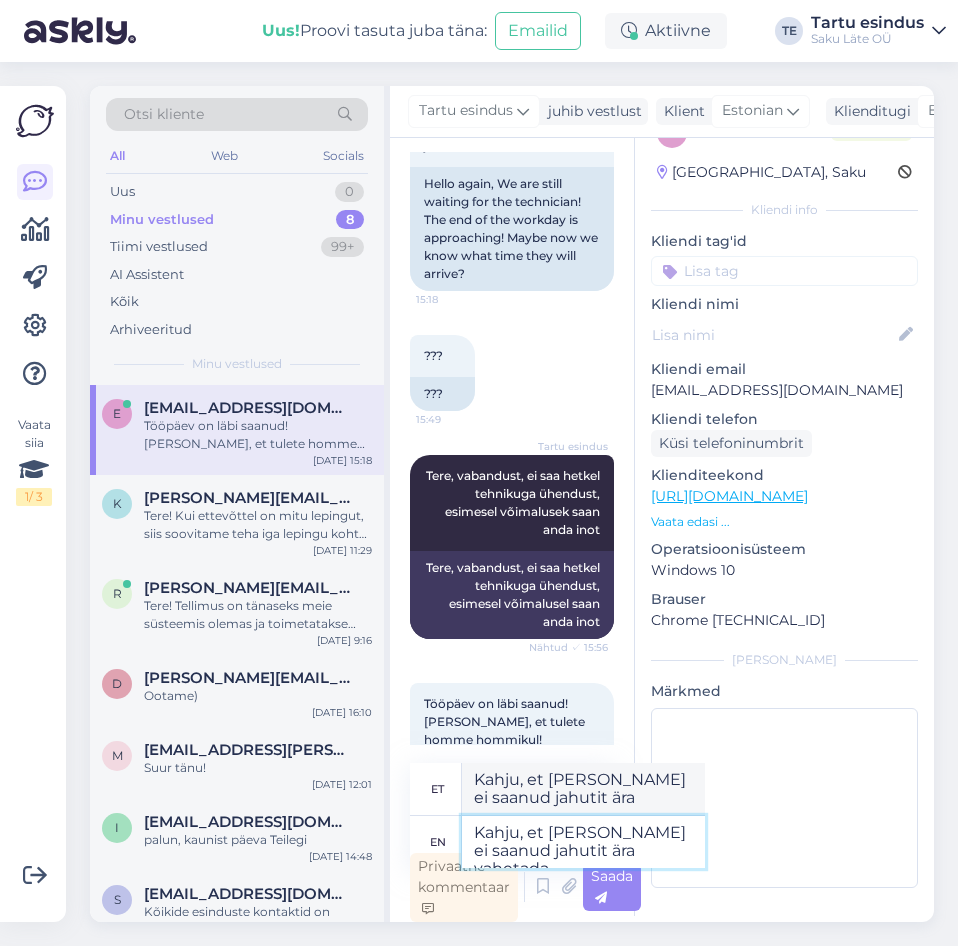 type on "Kahju, et [PERSON_NAME] ei saanud jahutit ära vahetada," 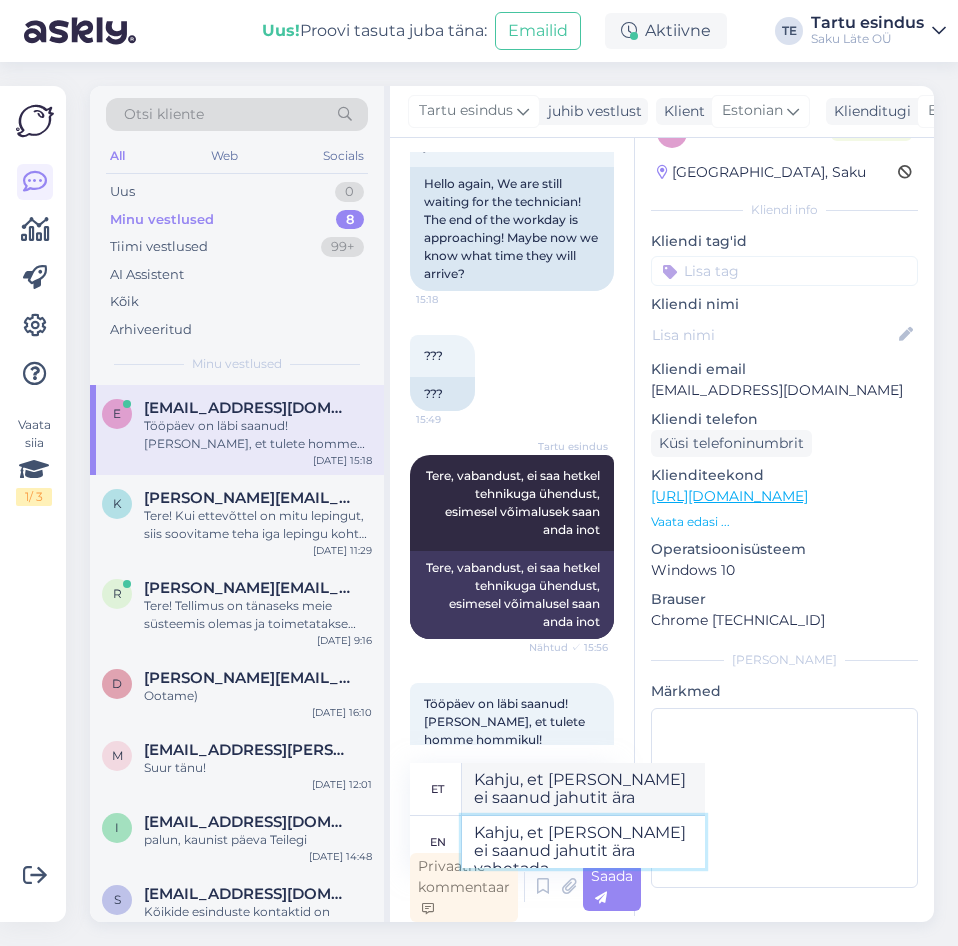 type on "Kahju, et [PERSON_NAME] ei saanud jahutit ära vahetada," 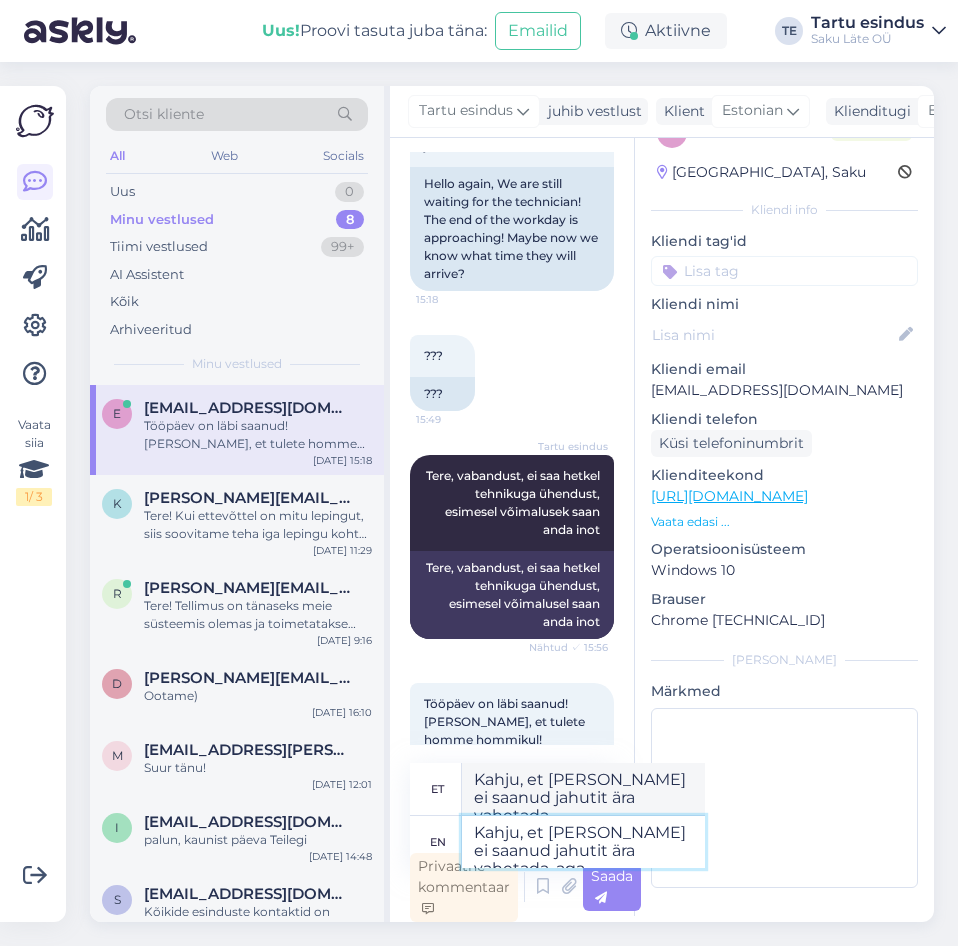 type on "Kahju, et [PERSON_NAME] ei saanud jahutit ära vahetada, aga" 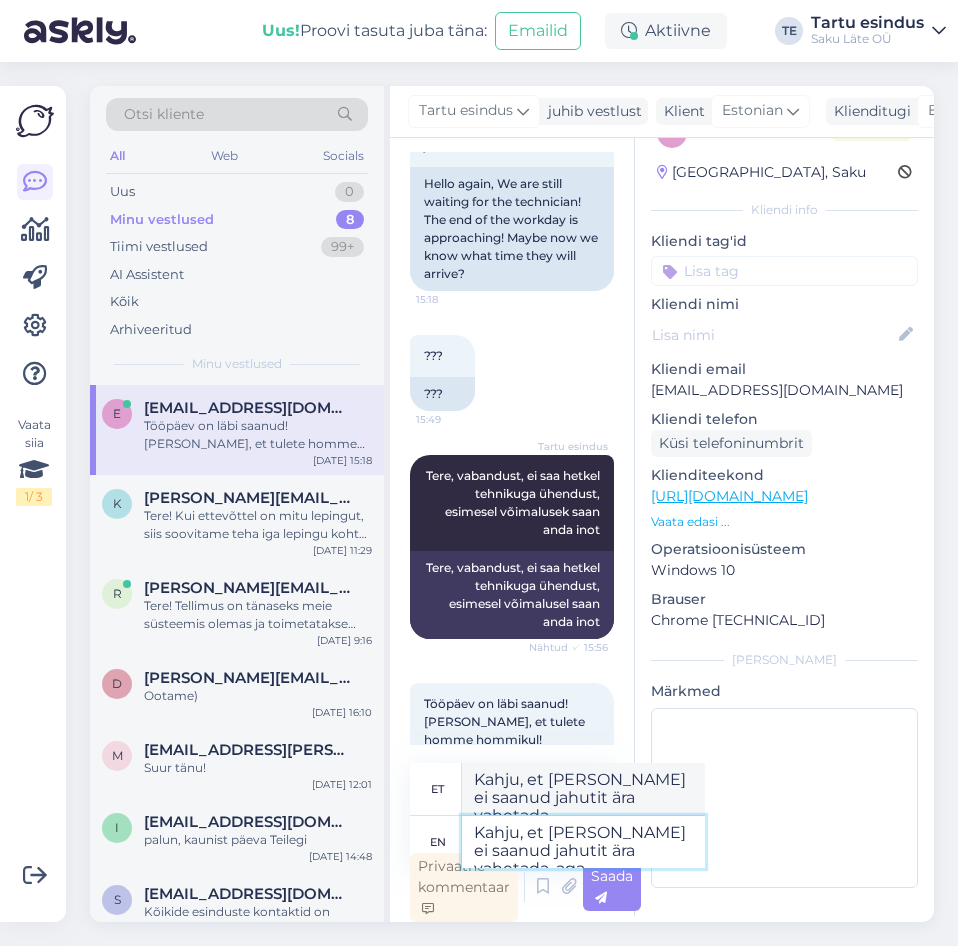 type on "Kahju, et [PERSON_NAME] ei saanud jahutit ära vahetada, aga" 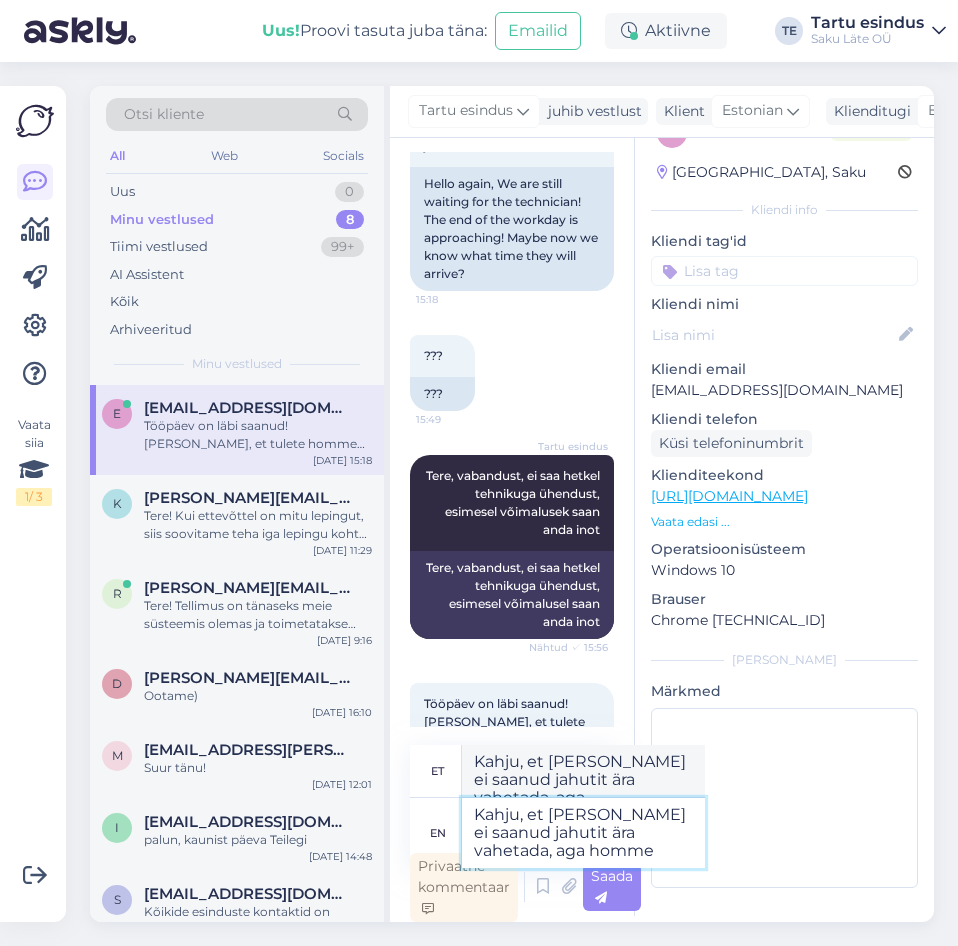type on "Kahju, et [PERSON_NAME] ei saanud jahutit ära vahetada, aga homme" 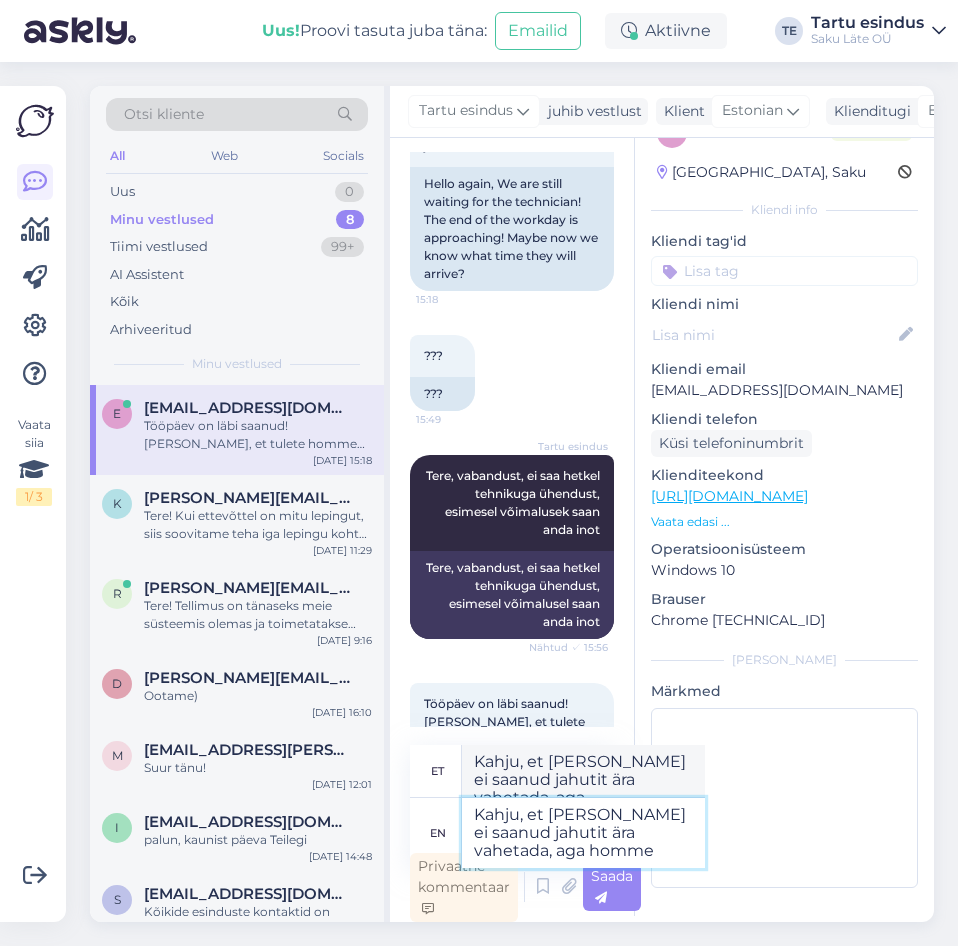 type on "Kahju, et [PERSON_NAME] ei saanud jahutit ära vahetada, aga homme" 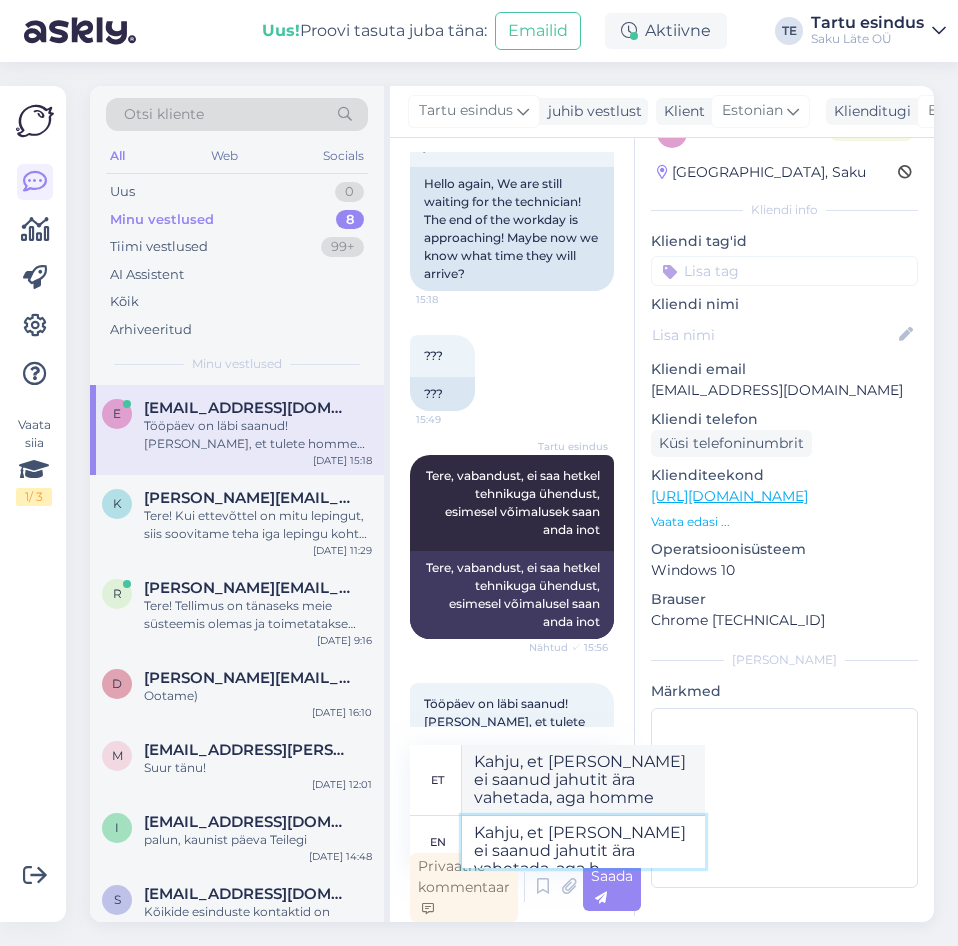 type on "Kahju, et [PERSON_NAME] ei saanud jahutit ära vahetada, aga" 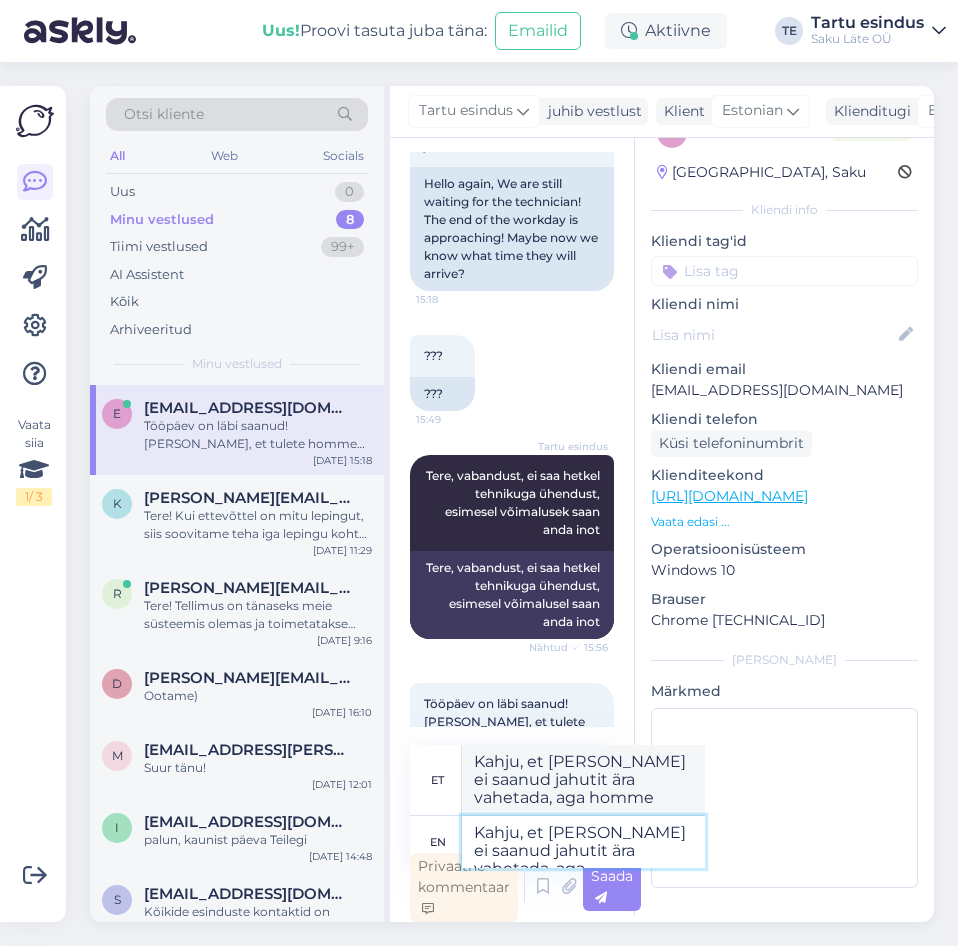 type on "Kahju, et [PERSON_NAME] ei saanud jahutit ära vahetada, aga" 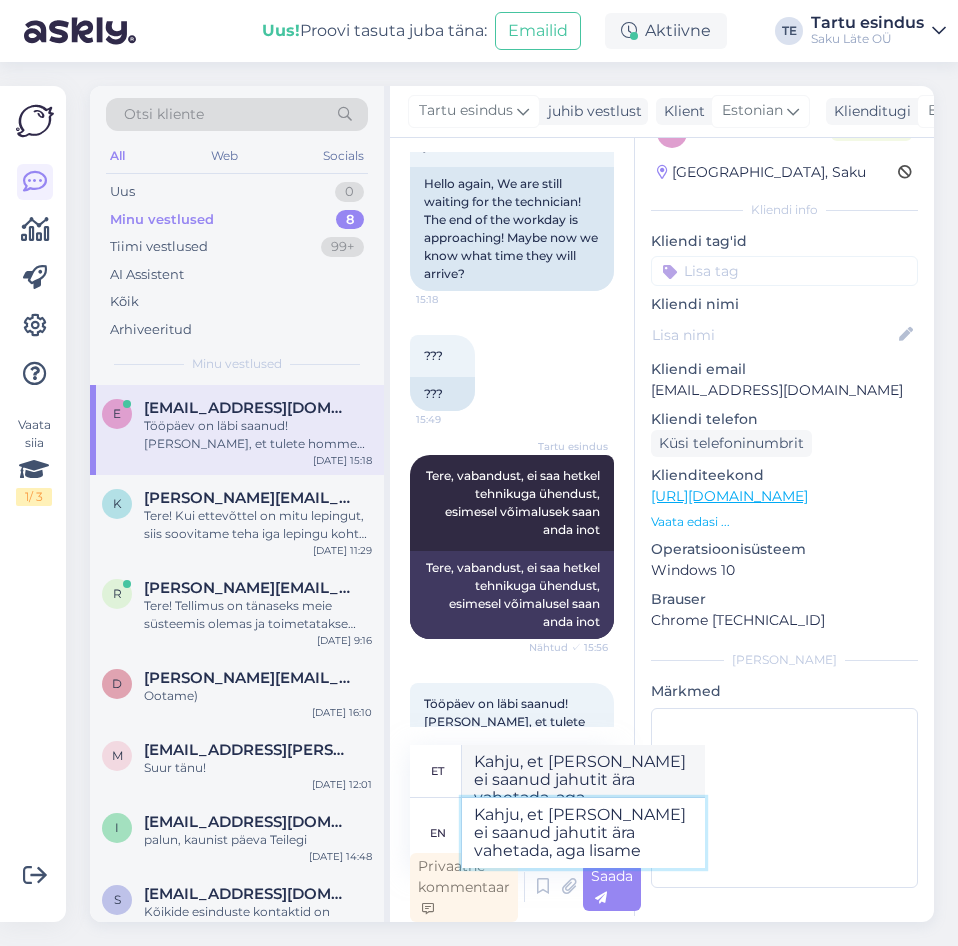 type on "Kahju, et [PERSON_NAME] ei saanud jahutit ära vahetada, aga lisame" 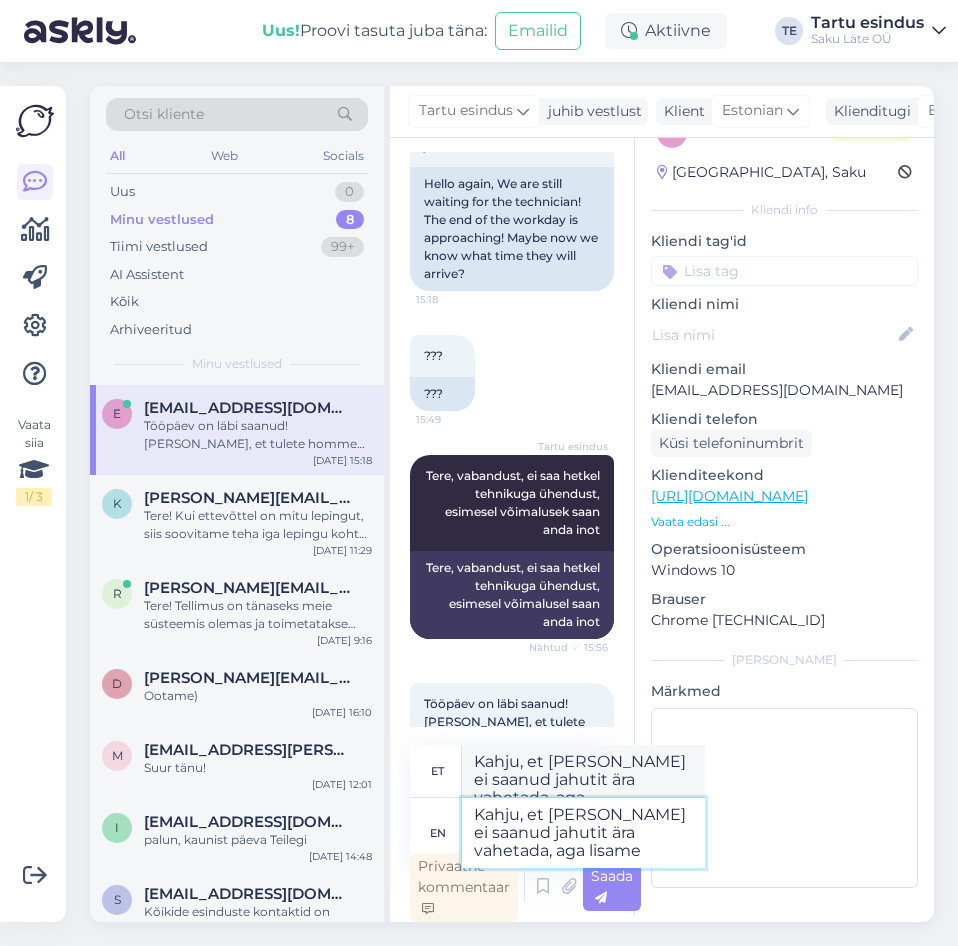 type on "Kahju, et [PERSON_NAME] ei saanud jahutit ära vahetada, aga lisame" 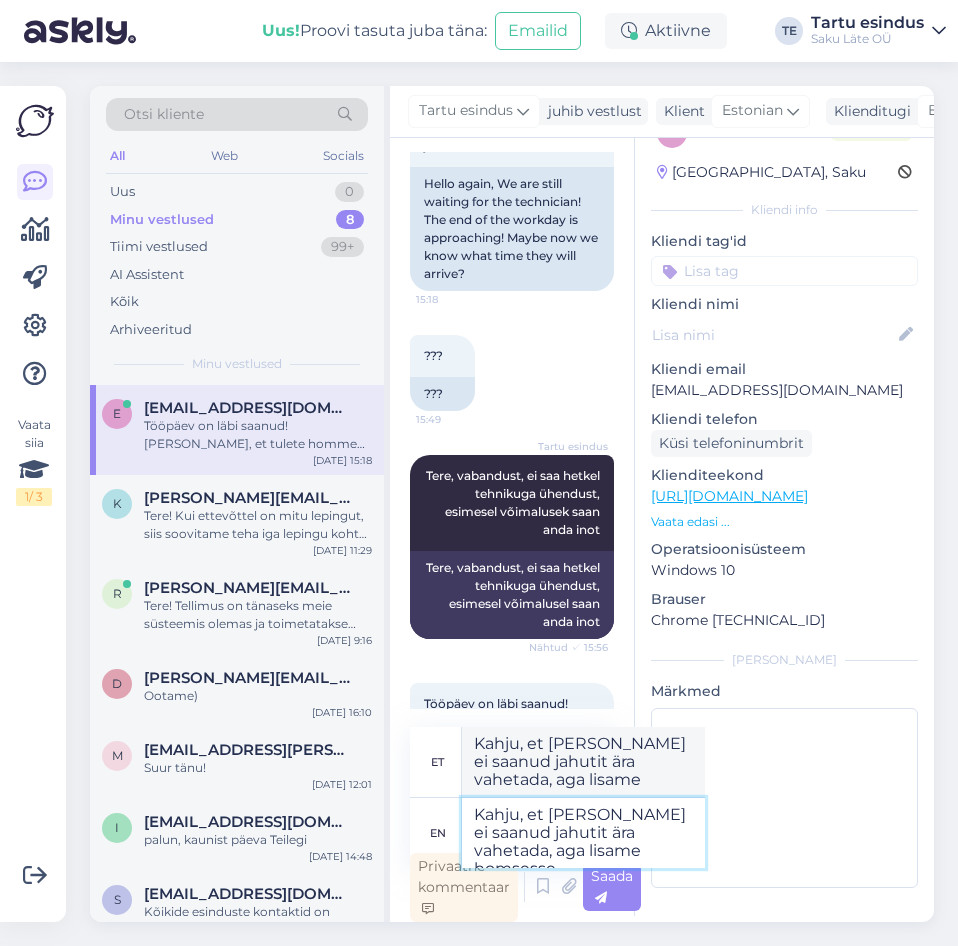 type on "Kahju, et [PERSON_NAME] ei saanud jahutit ära vahetada, aga lisame homsesse p" 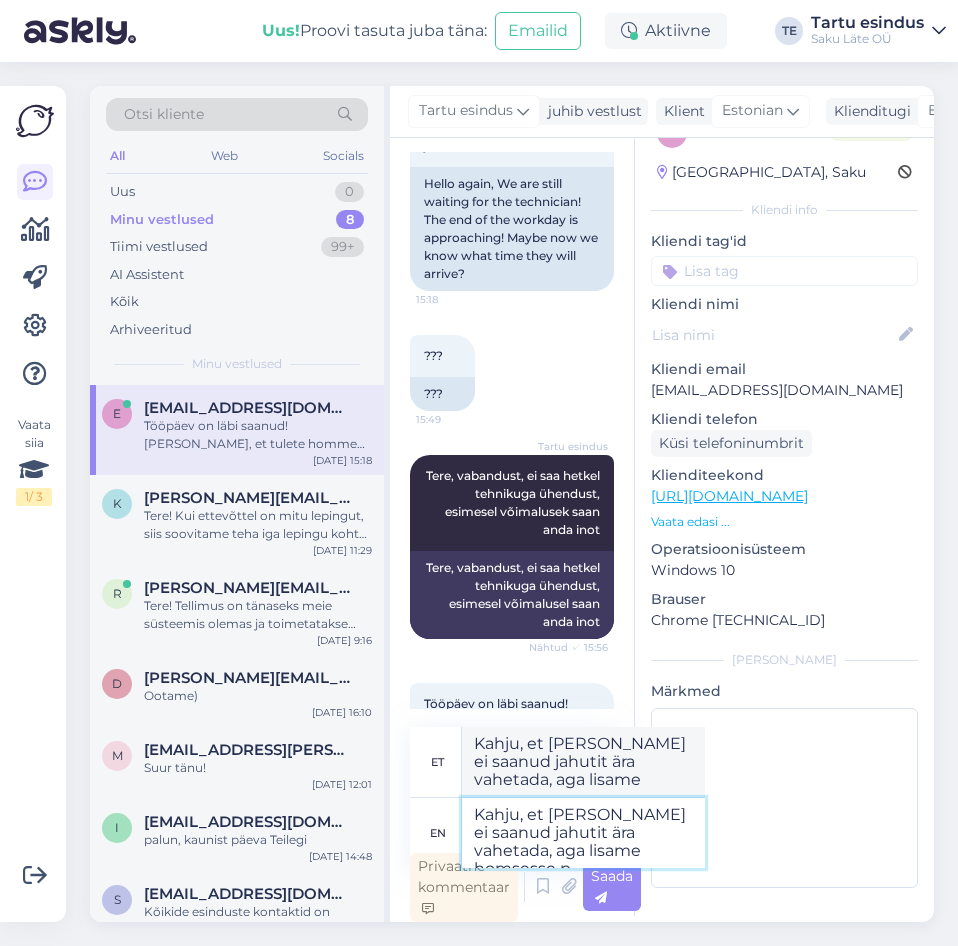 type on "Kahju, et [PERSON_NAME] ei saanud jahutit ära vahetada, aga lisame homsesse" 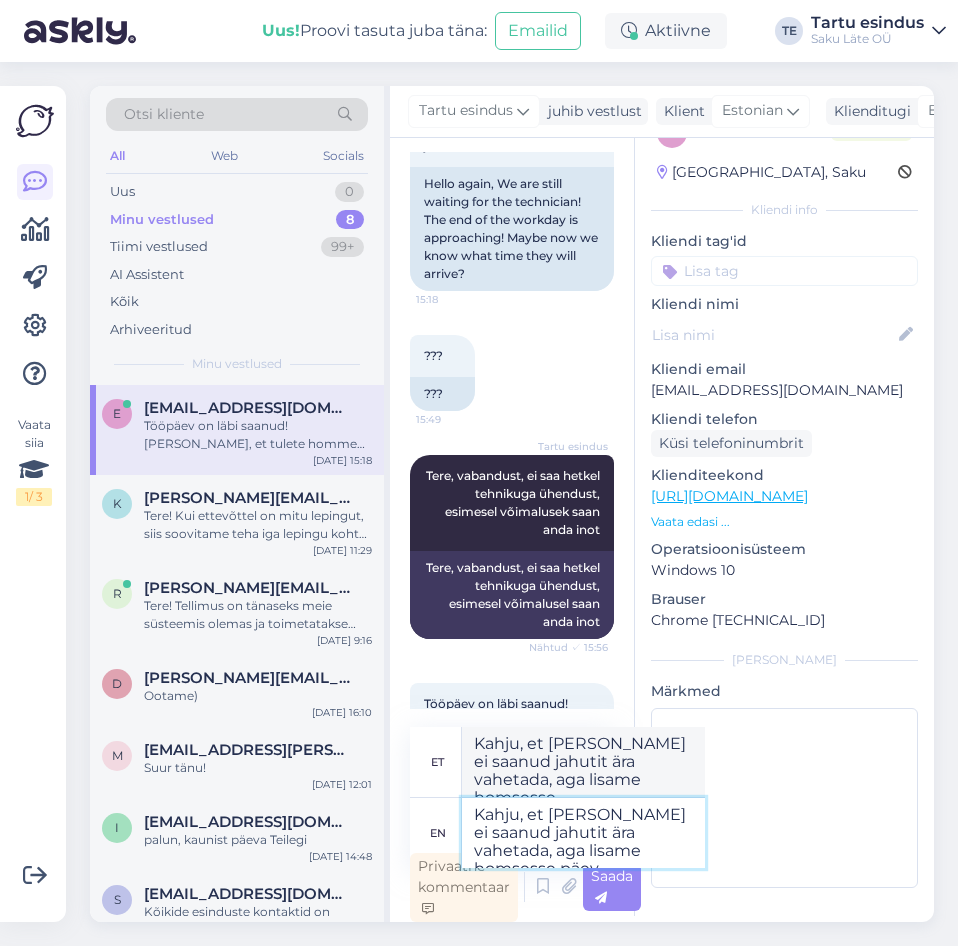 type on "Kahju, et [PERSON_NAME] ei saanud jahutit ära vahetada, aga lisame homsesse päeva" 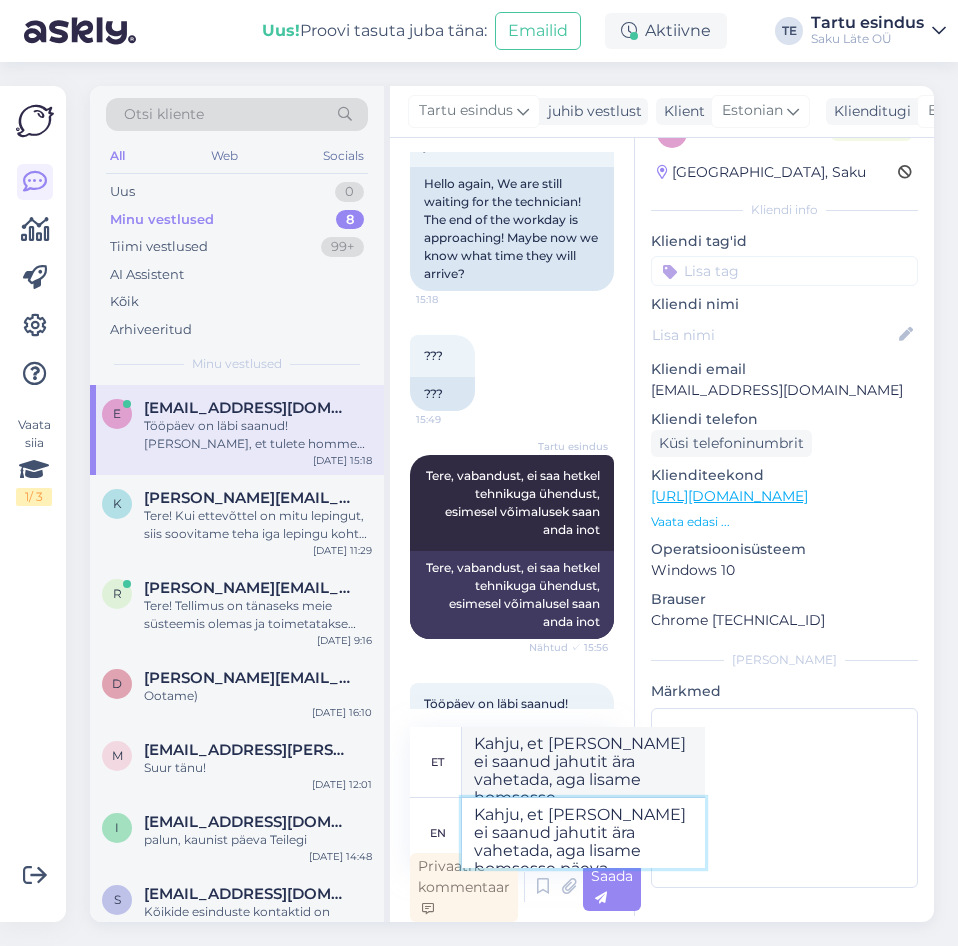 type on "Kahju, et [PERSON_NAME] ei saanud jahutit ära vahetada, aga lisame homsesse päeva" 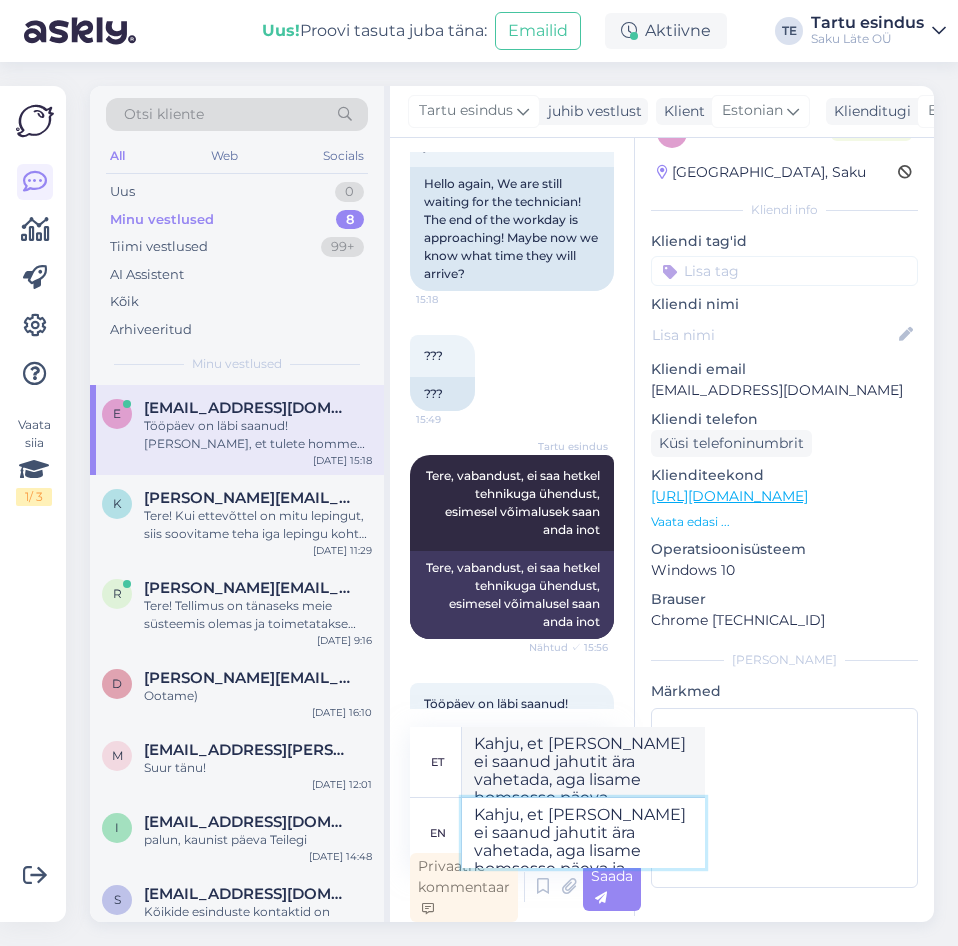 type on "Kahju, et [PERSON_NAME] ei saanud jahutit ära vahetada, aga lisame homsesse päeva ja" 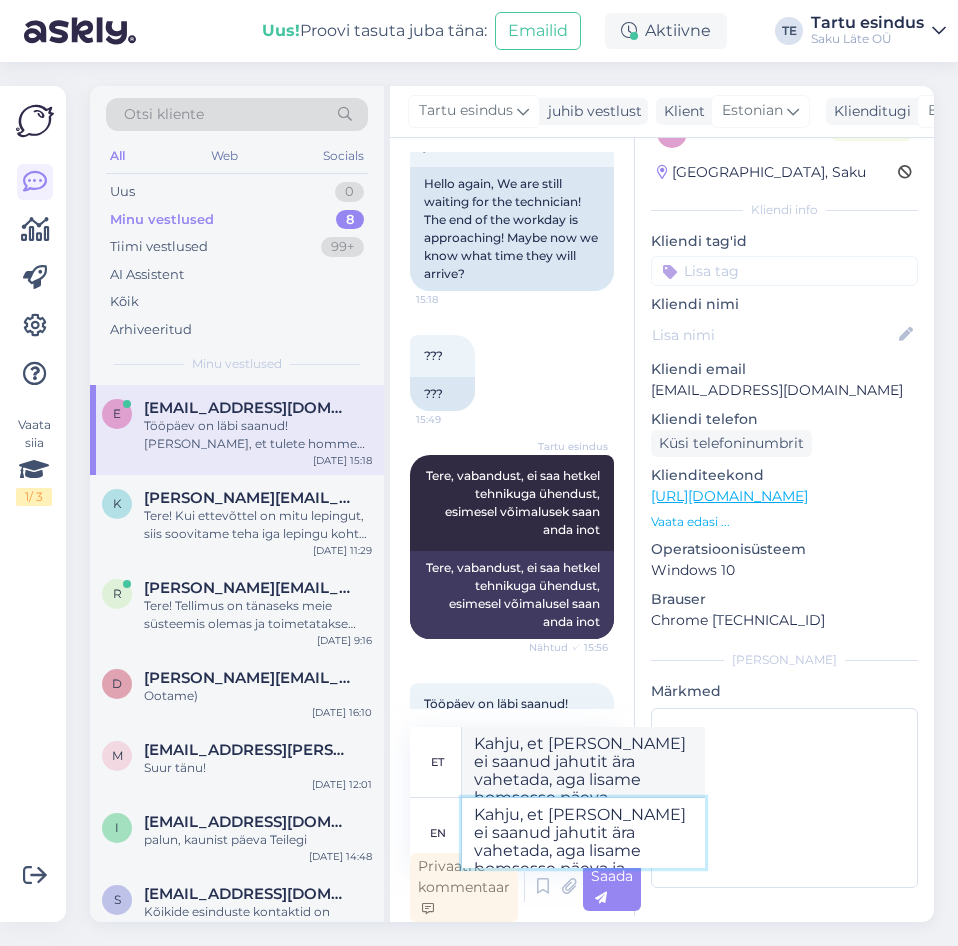 type on "Kahju, et [PERSON_NAME] ei saanud jahutit ära vahetada, aga lisame homsesse päeva ja" 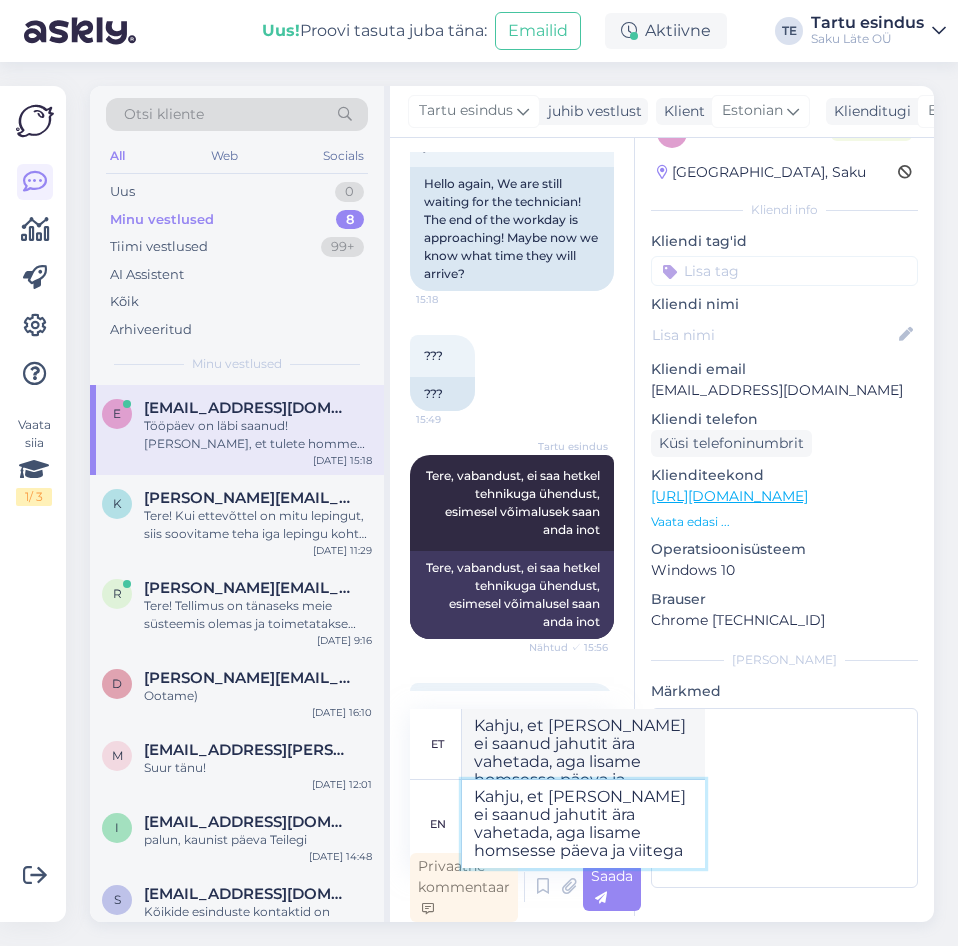 type on "Kahju, et [PERSON_NAME] ei saanud jahutit ära vahetada, aga lisame homsesse päeva ja viitega" 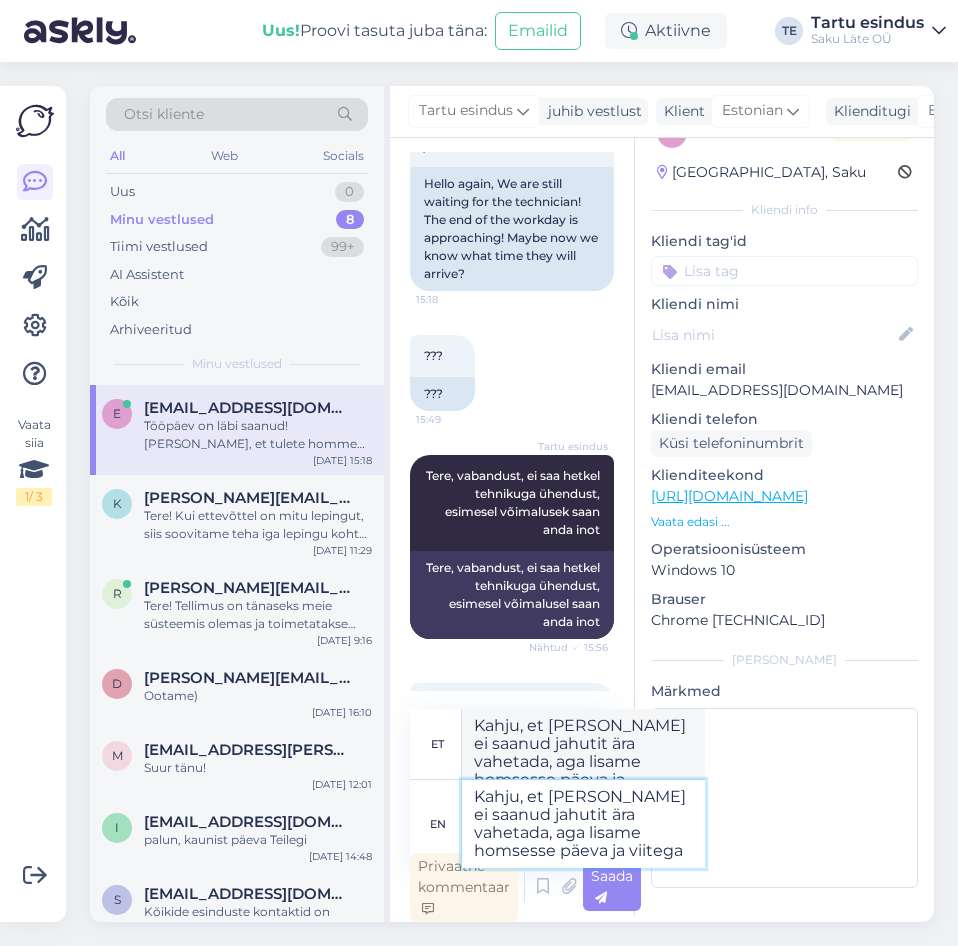 type on "Kahju, et [PERSON_NAME] ei saanud jahutit ära vahetada, aga lisame homsesse päeva ja viitega" 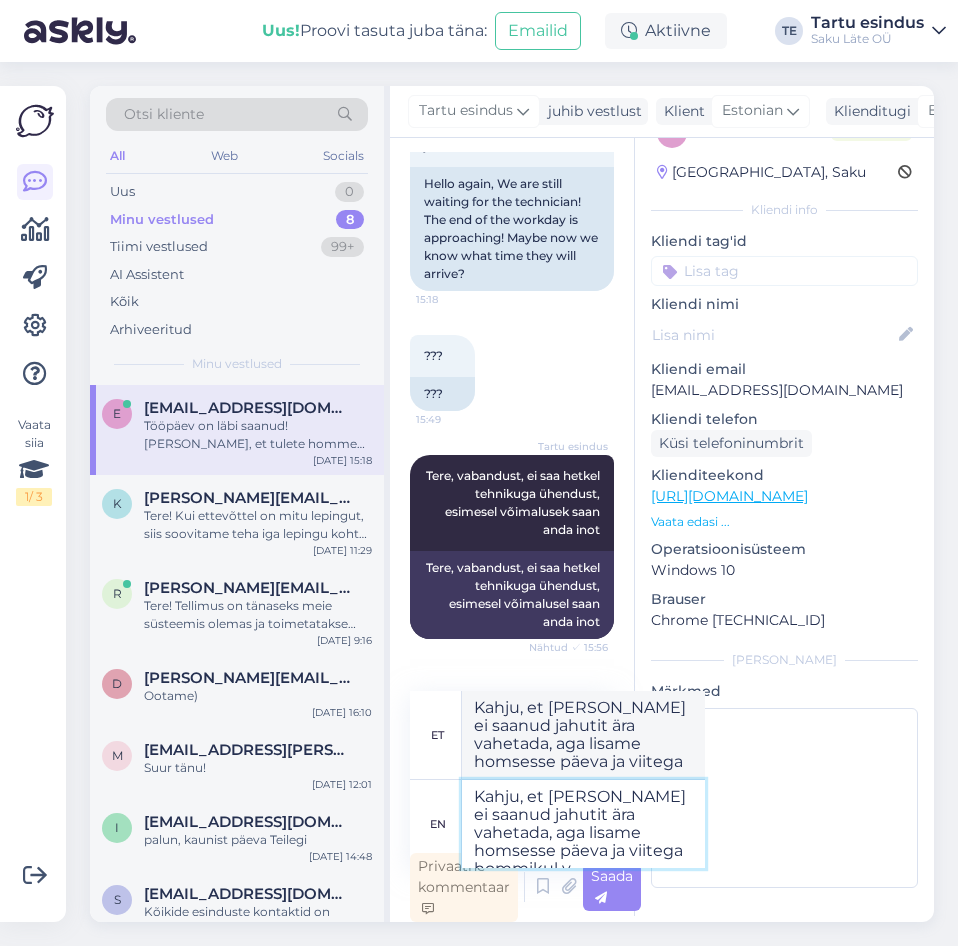 type on "Kahju, et [PERSON_NAME] ei saanud jahutit ära vahetada, aga lisame homsesse päeva ja viitega hommikul va" 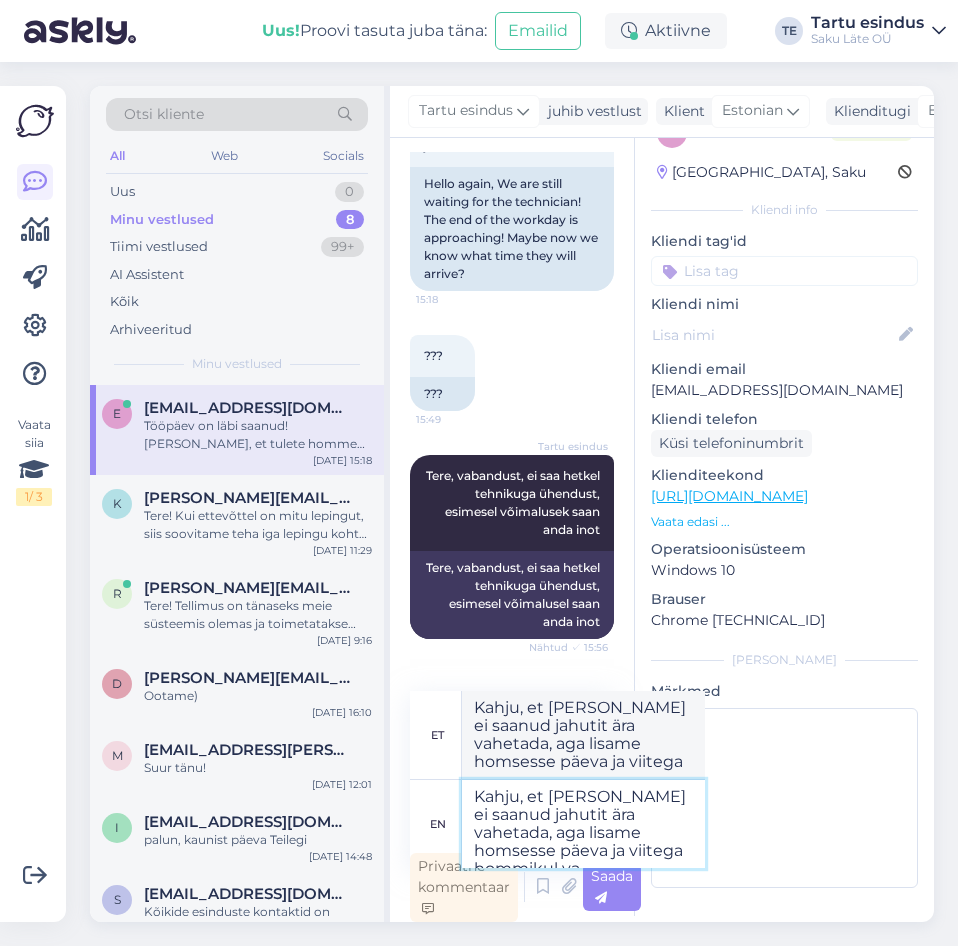type on "Kahju, et [PERSON_NAME] ei saanud jahutit ära vahetada, aga lisame homsesse päeva ja viitega hommikul" 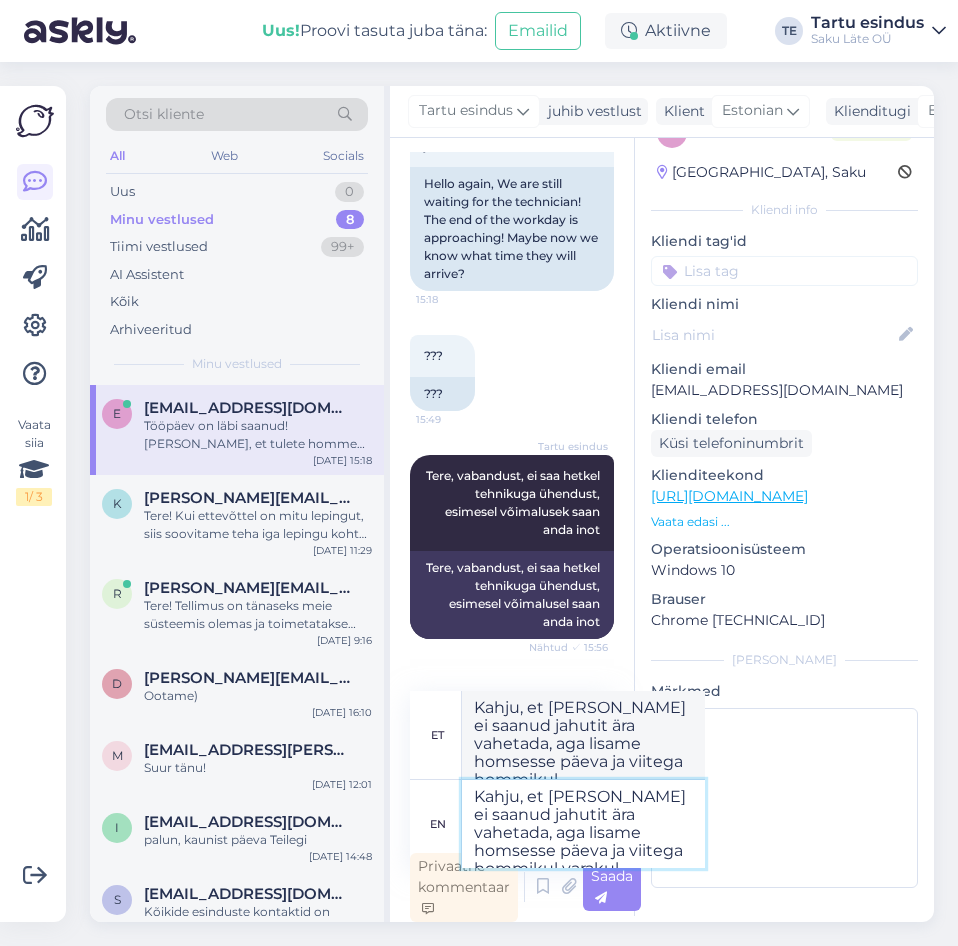 type on "Kahju, et [PERSON_NAME] ei saanud jahutit ära vahetada, aga lisame homsesse päeva ja viitega hommikul varakult" 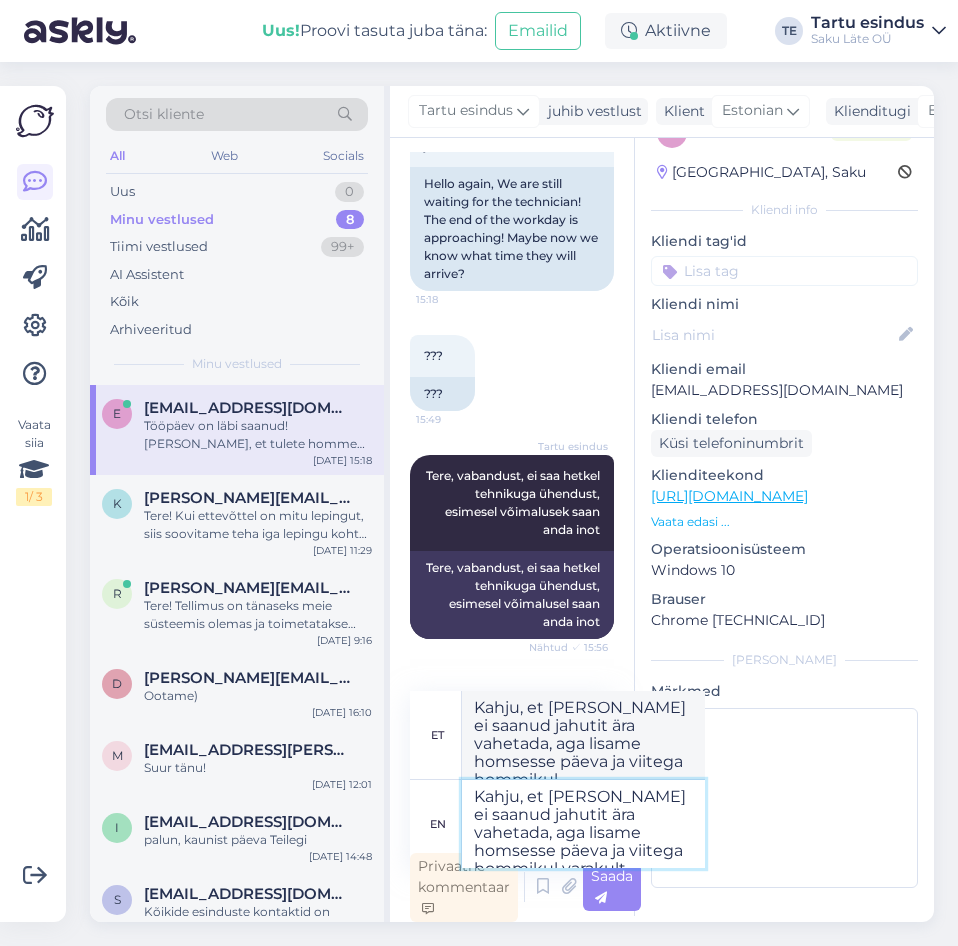 type on "Kahju, et [PERSON_NAME] ei saanud jahutit ära vahetada, aga lisame homsesse päeva ja viitega hommikul varakult" 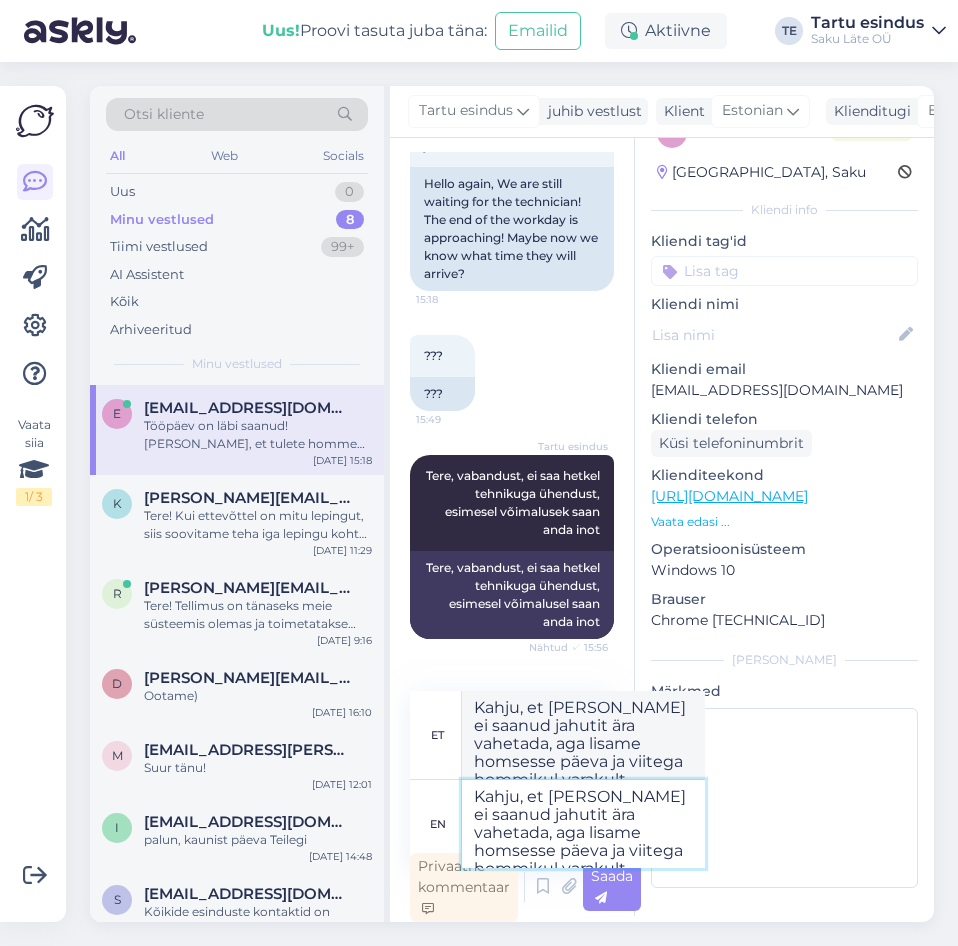 type on "Kahju, et [PERSON_NAME] ei saanud jahutit ära vahetada, aga lisame homsesse päeva ja viitega hommikul varakult," 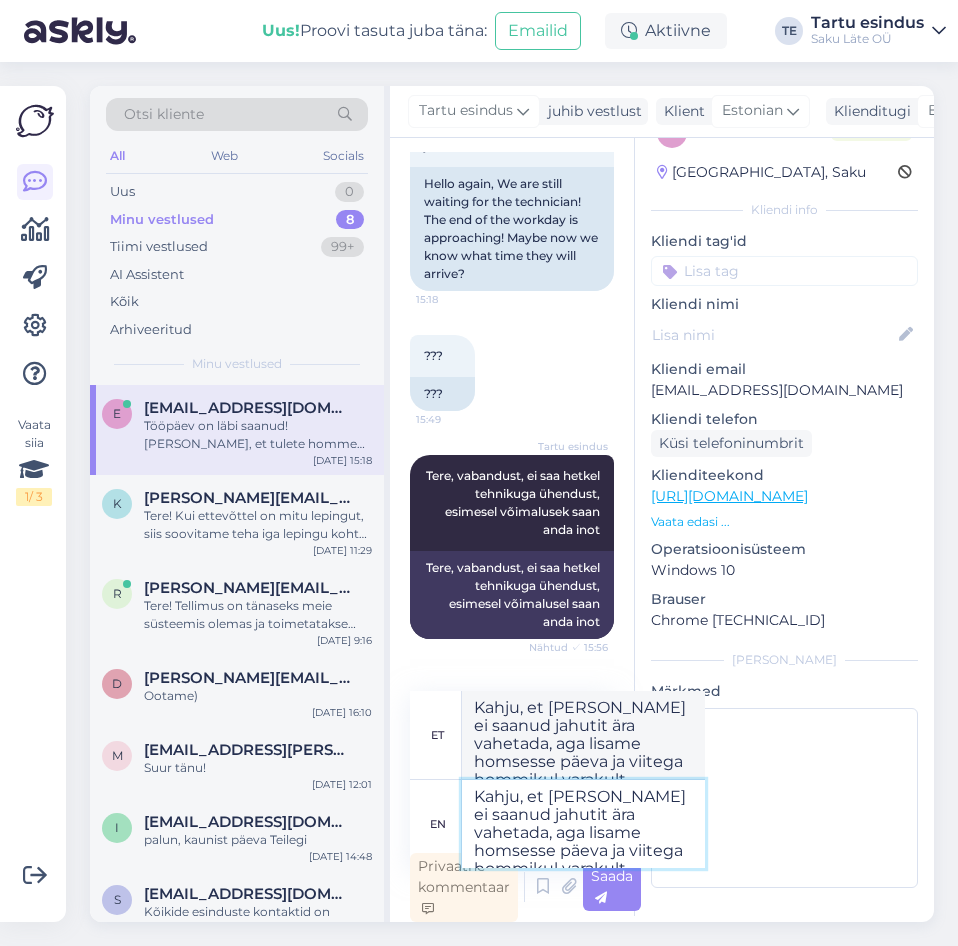 type on "Kahju, et [PERSON_NAME] ei saanud jahutit ära vahetada, aga lisame homsesse päeva ja viitega hommikul varakult," 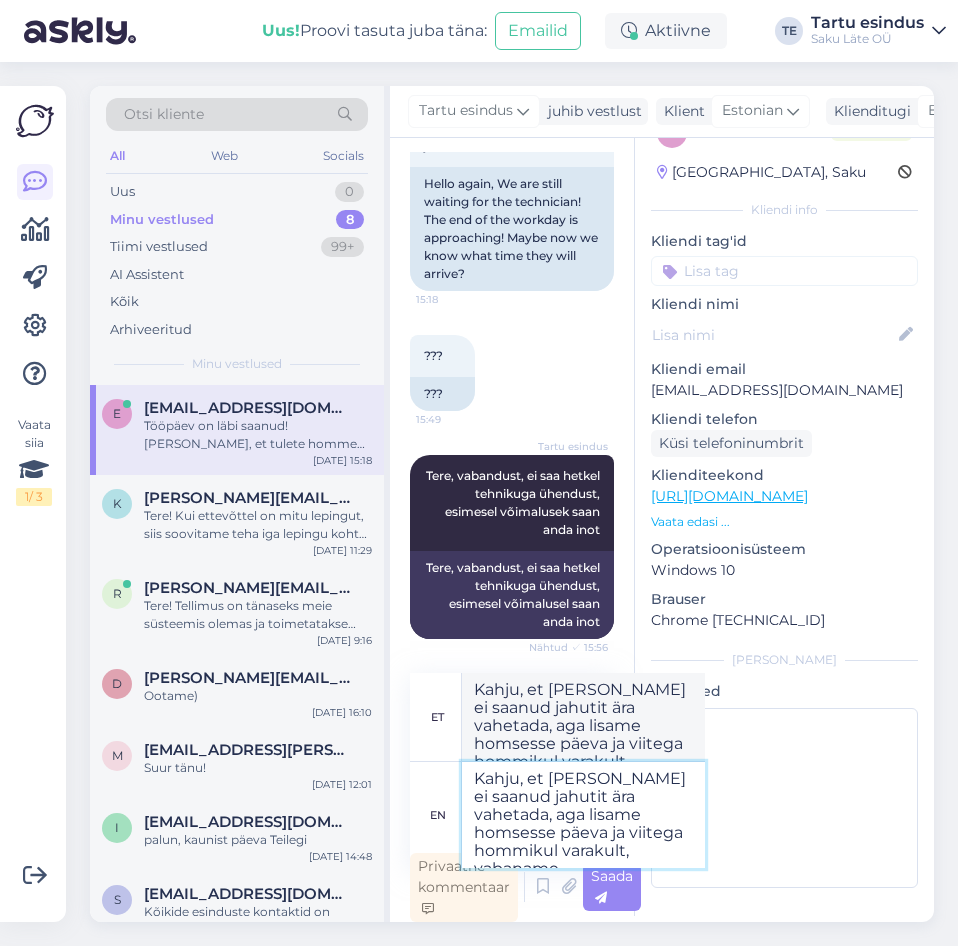 type on "Kahju, et [PERSON_NAME] ei saanud jahutit ära vahetada, aga lisame homsesse päeva ja viitega hommikul varakult, vabaname" 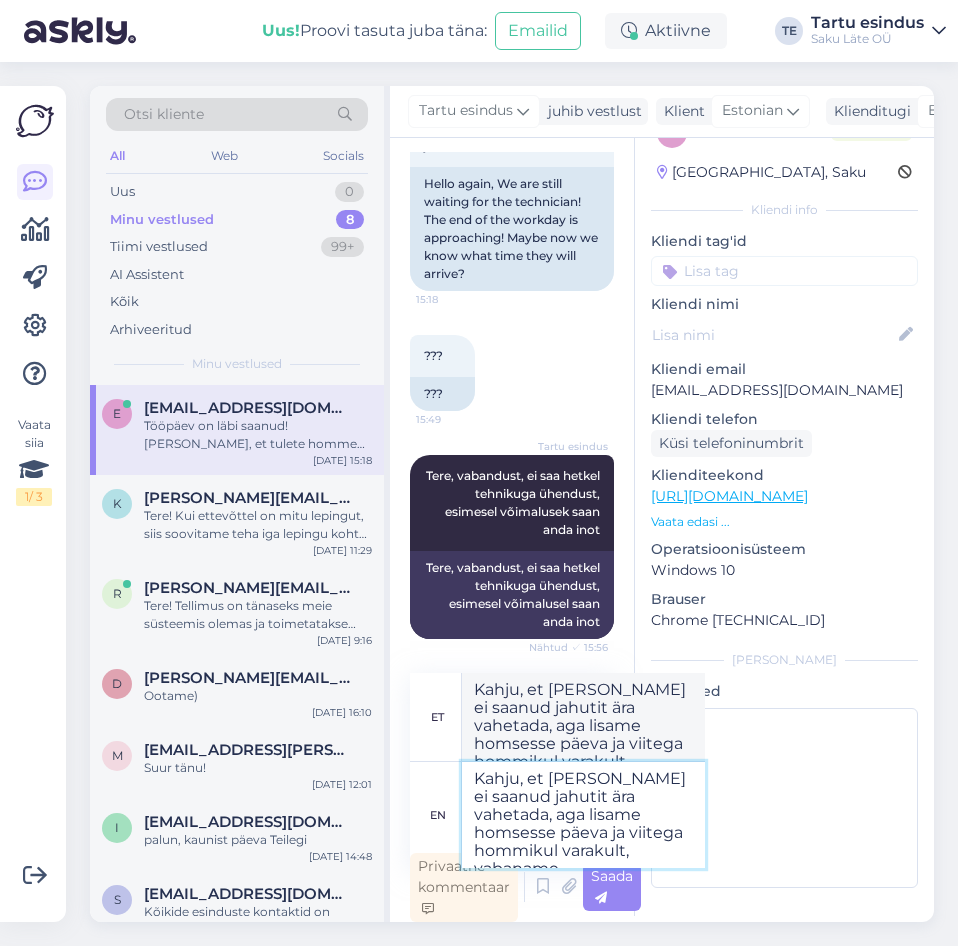 type on "Kahju, et [PERSON_NAME] ei saanud jahutit ära vahetada, aga lisame homsesse päeva ja viitega hommikul varakult, vabanimi" 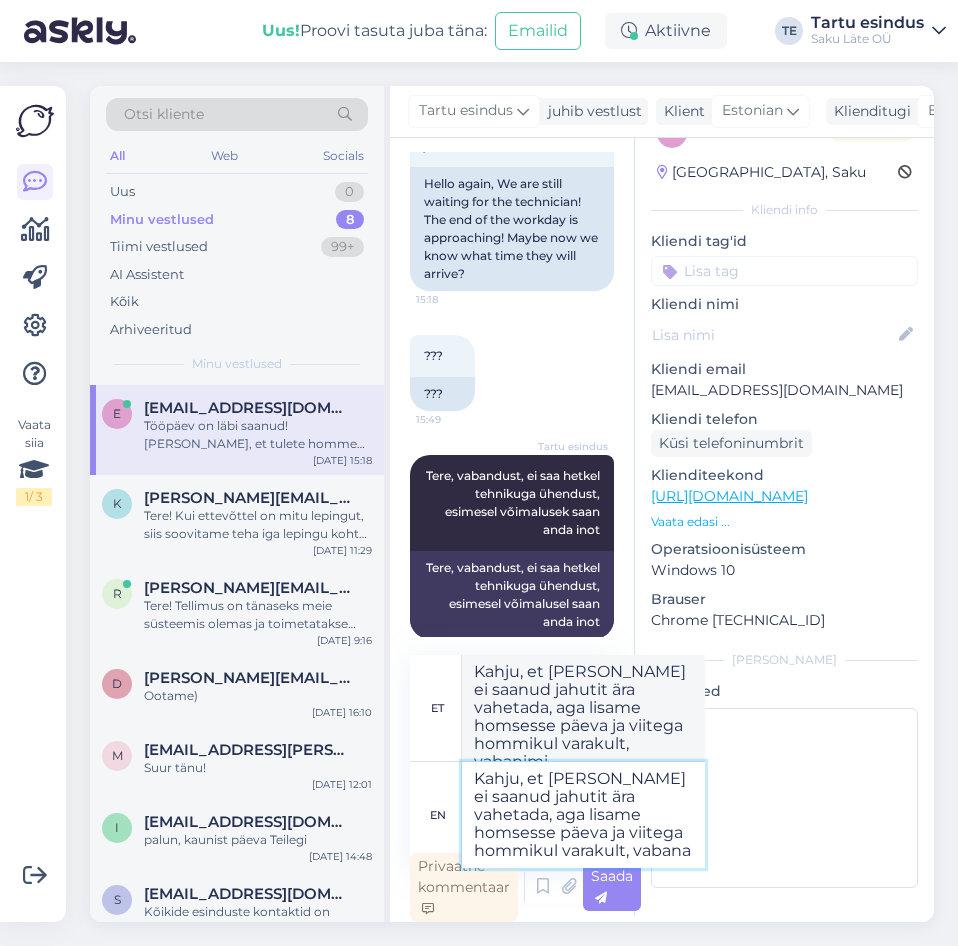 type on "Kahju, et [PERSON_NAME] ei saanud jahutit ära vahetada, aga lisame homsesse päeva ja viitega hommikul varakult, vaban" 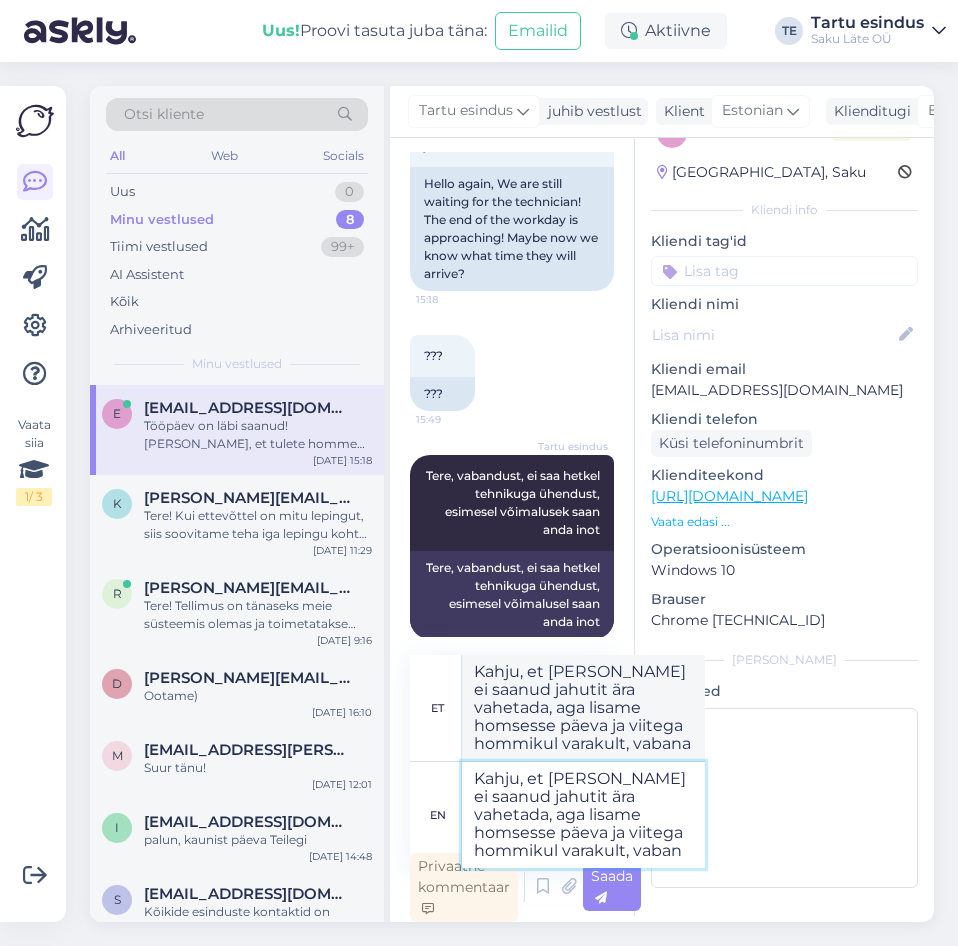 type on "Kahju, et [PERSON_NAME] ei saanud jahutit ära vahetada, aga lisame homsesse päeva ja viitega hommikul varakult, vaban" 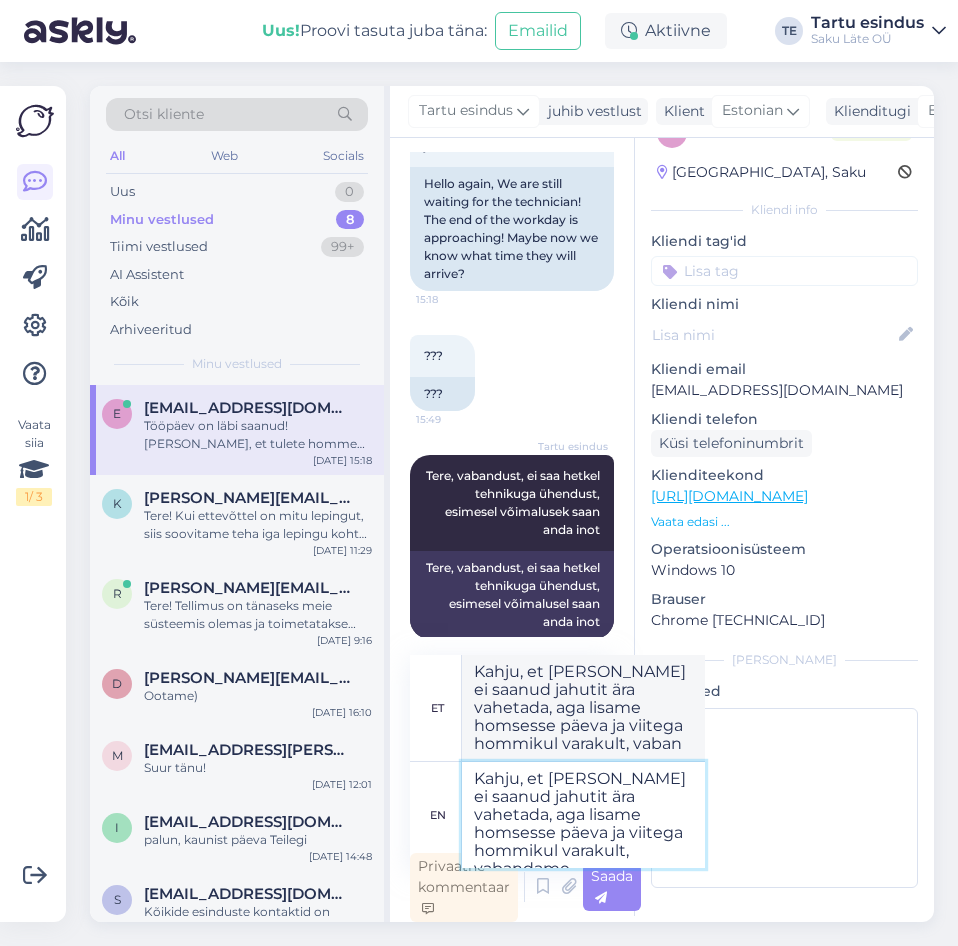 type on "Kahju, et [PERSON_NAME] ei saanud jahutit ära vahetada, aga lisame homsesse päeva ja viitega hommikul varakult, vabandame" 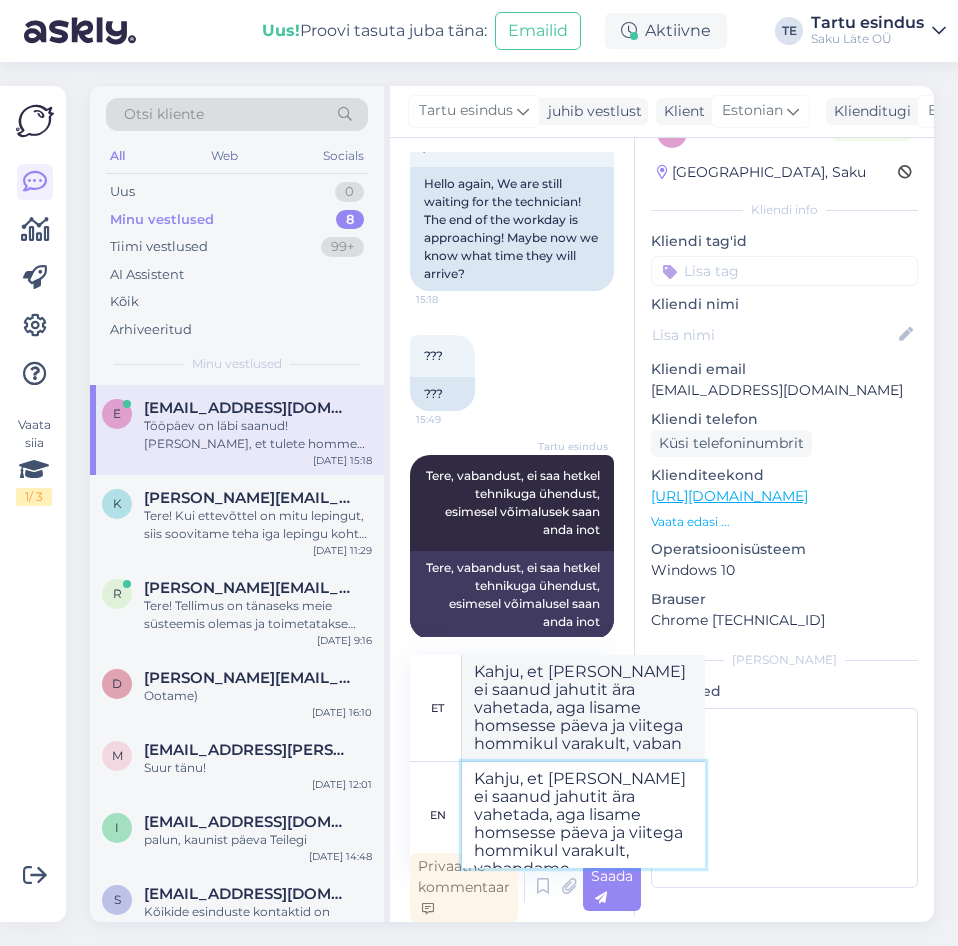 type on "Kahju, et [PERSON_NAME] ei saanud jahutit ära vahetada, aga lisame homsesse päeva ja viitega hommikul varakult, vabandame" 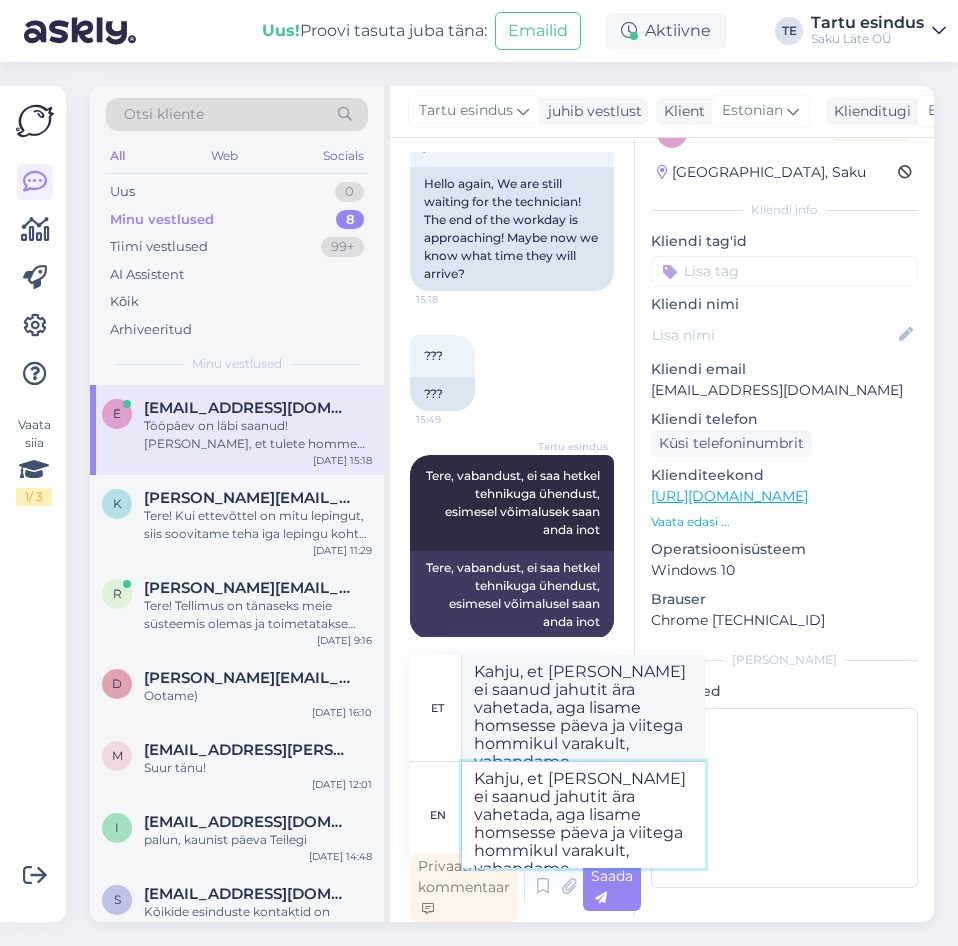 type on "Kahju, et [PERSON_NAME] ei saanud jahutit ära vahetada, aga lisame homsesse päeva ja viitega hommikul varakult, vabandame ebamugavuste" 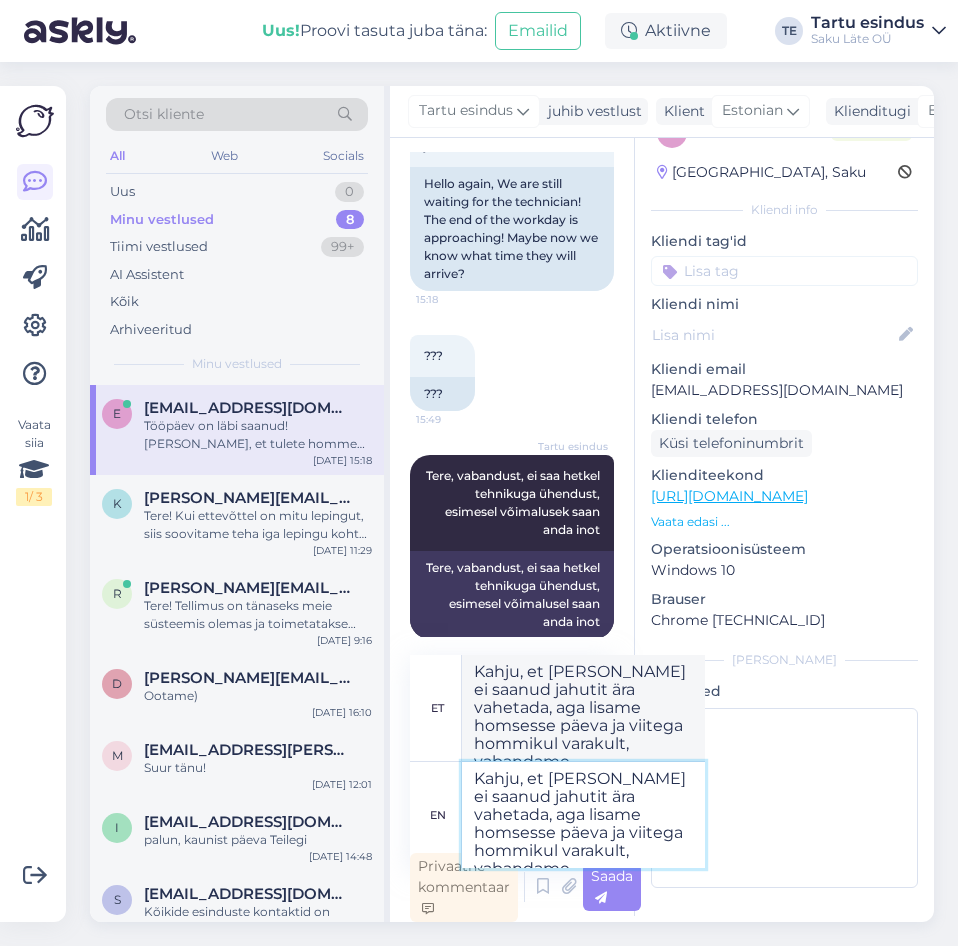 type on "Kahju, et [PERSON_NAME] ei saanud jahutit ära vahetada, aga lisame homsesse päeva ja viitega hommikul varakult, vabandame koormauste" 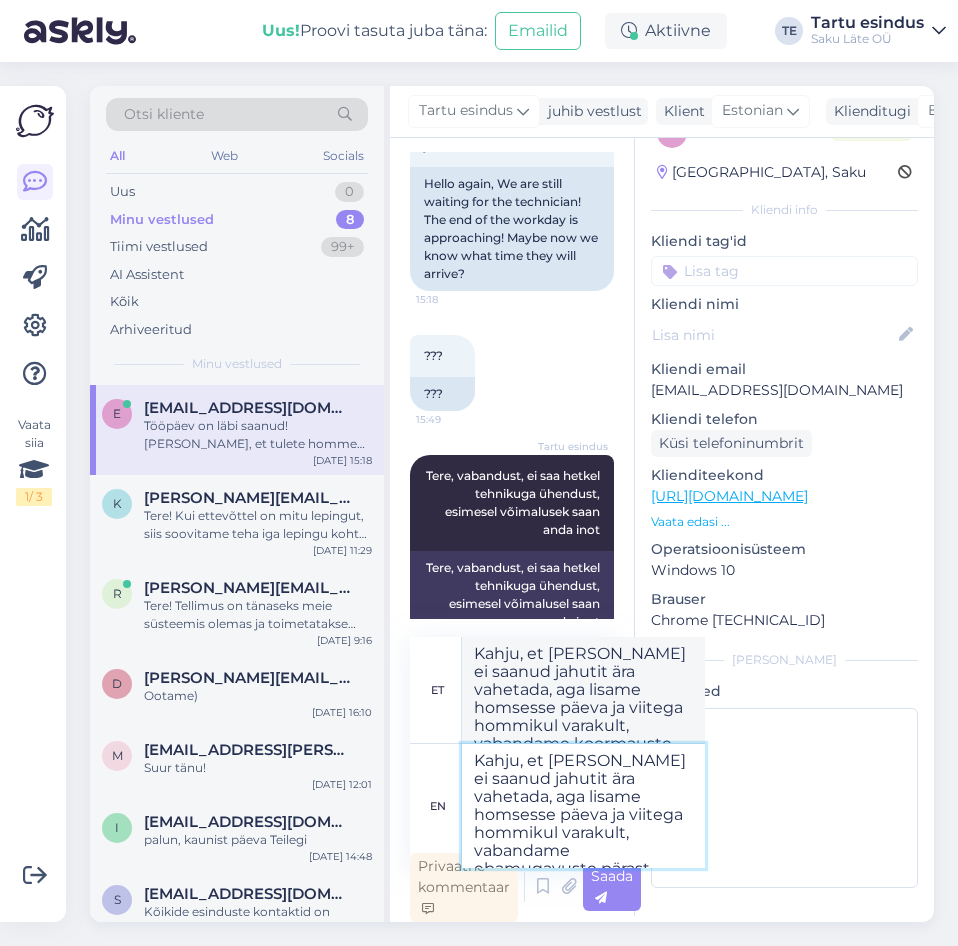 type on "Kahju, et [PERSON_NAME] ei saanud jahutit ära vahetada, aga lisame homsesse päeva ja viitega hommikul varakult, vabandame ebamugavuste pärast." 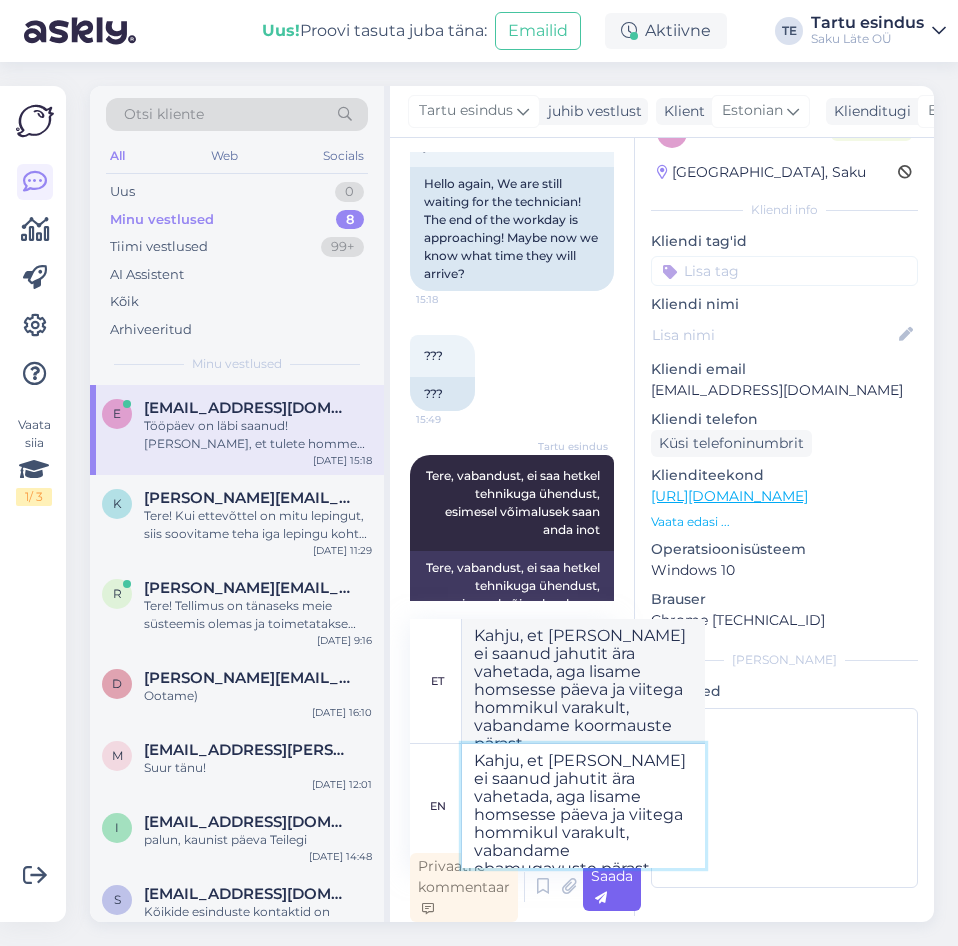 type on "Kahju, et [PERSON_NAME] ei saanud jahutit ära vahetada, aga lisame homsesse päeva ja viitega hommikul varakult, vabandame ebamugavuste pärast." 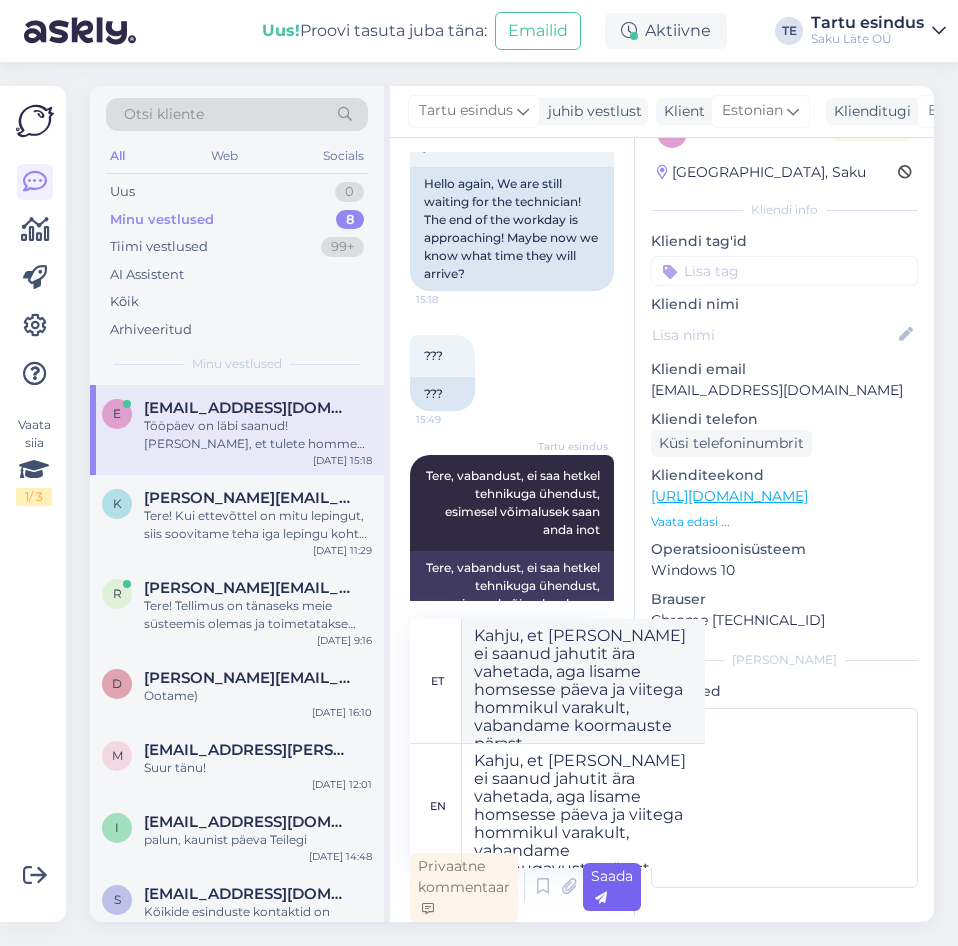 click on "Saada" at bounding box center (612, 887) 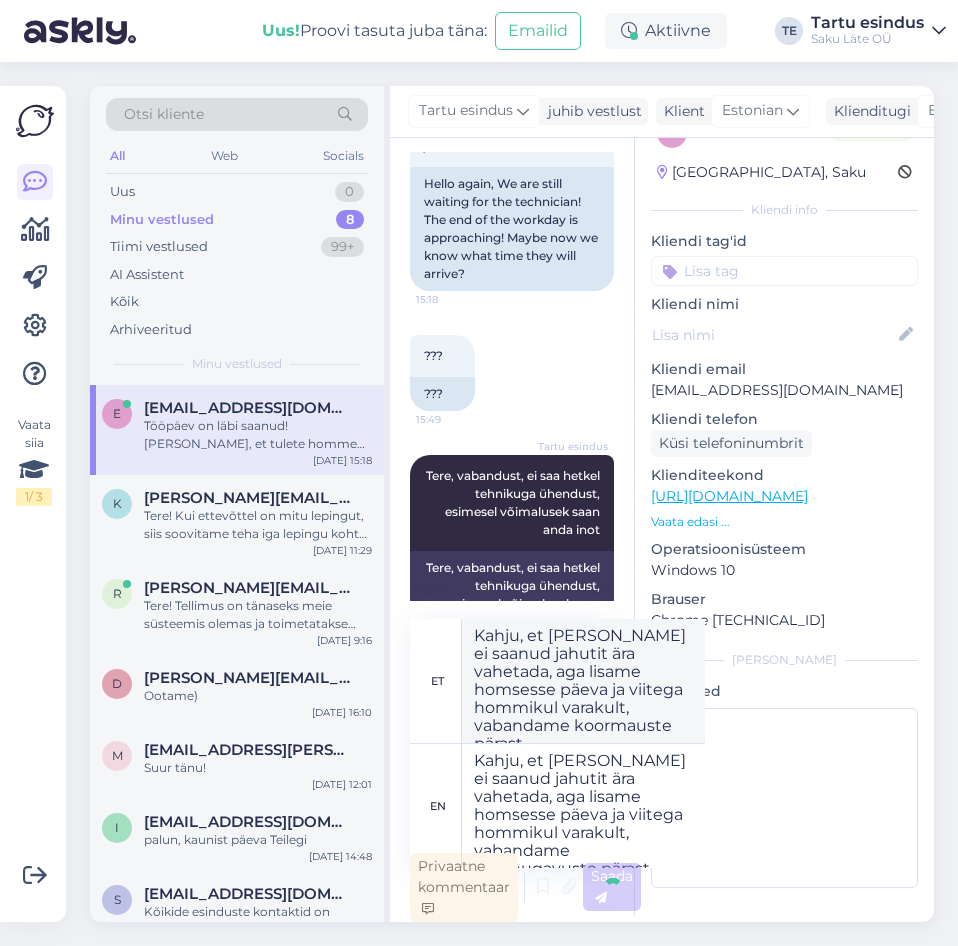 type 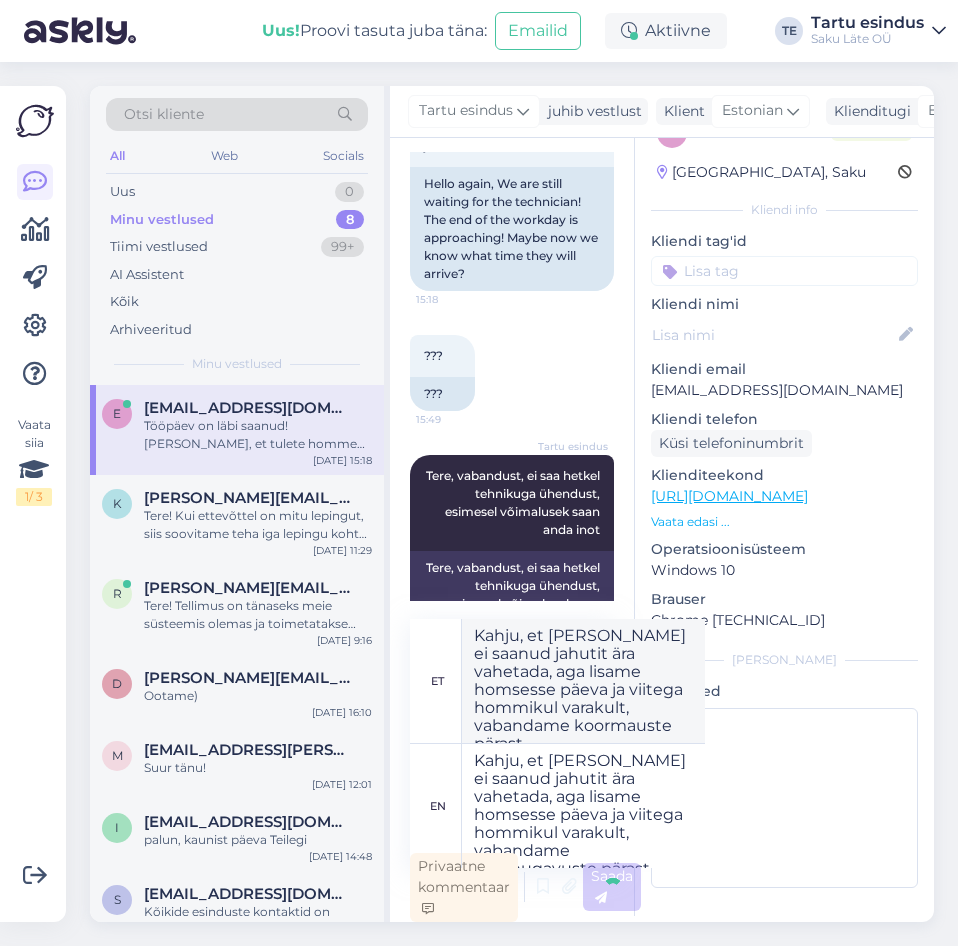 type 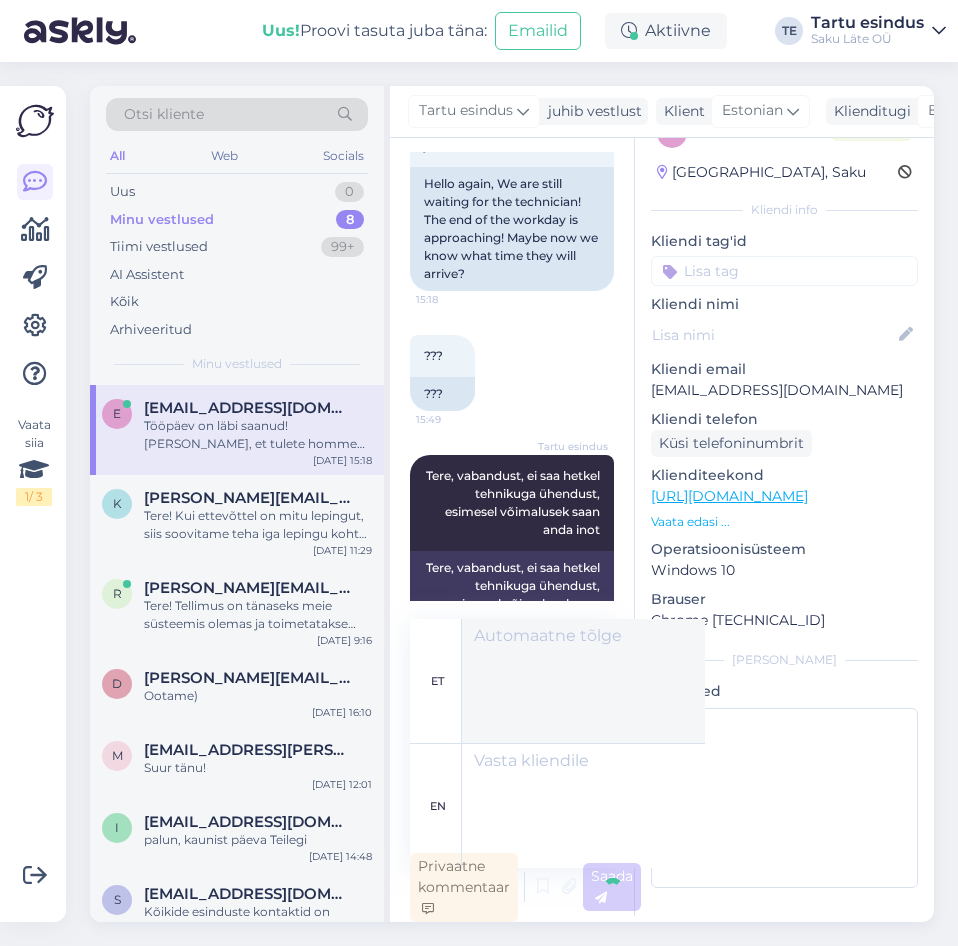 scroll, scrollTop: 2145, scrollLeft: 0, axis: vertical 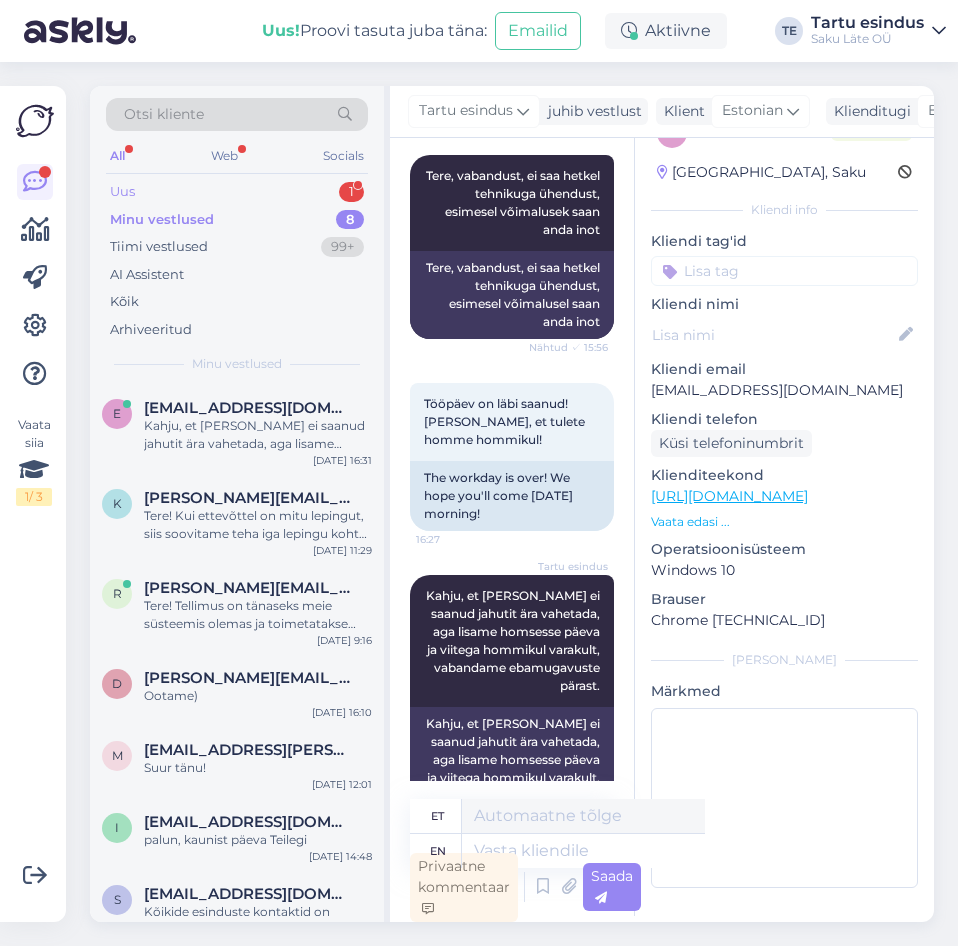click on "Uus 1" at bounding box center (237, 192) 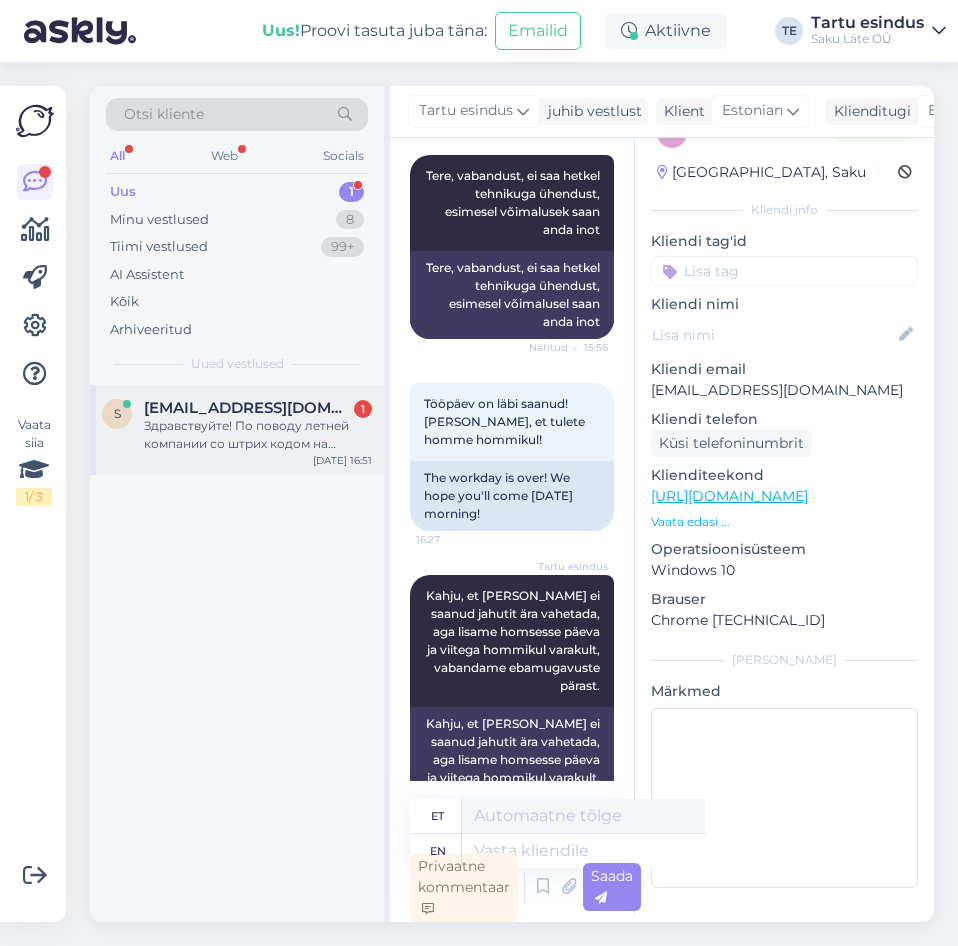 click on "[EMAIL_ADDRESS][DOMAIN_NAME]" at bounding box center (248, 408) 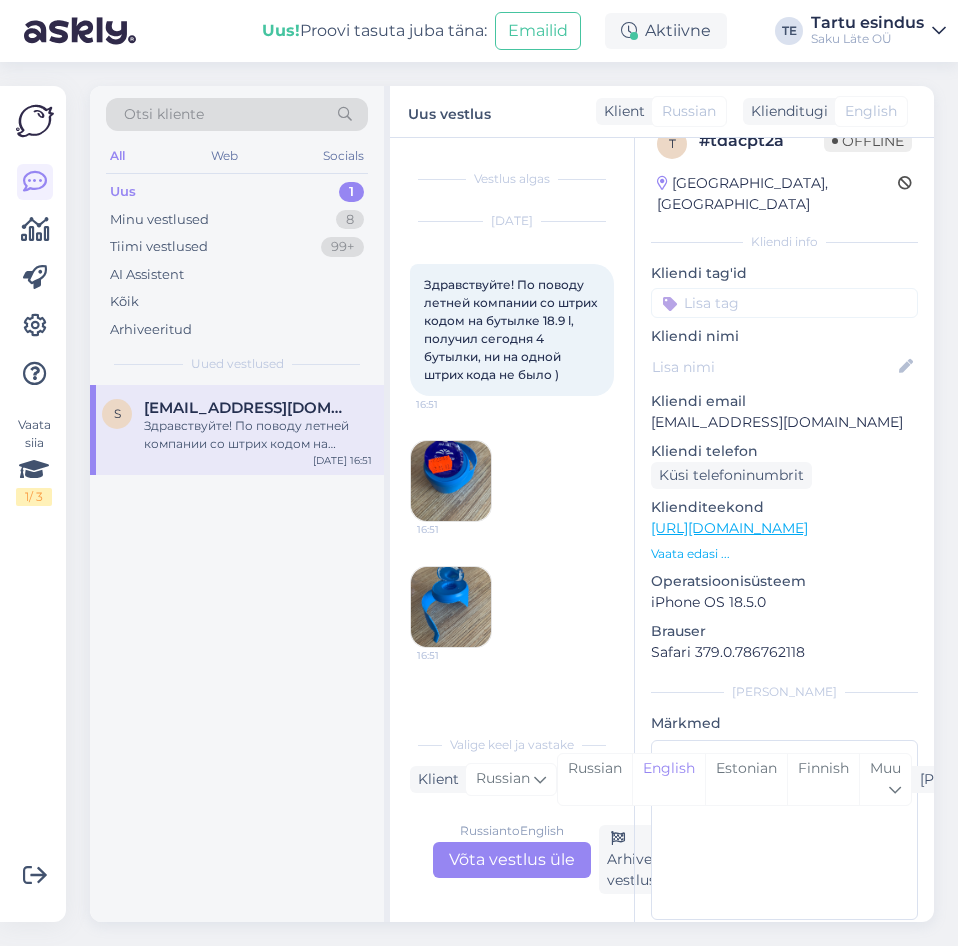 scroll, scrollTop: 36, scrollLeft: 0, axis: vertical 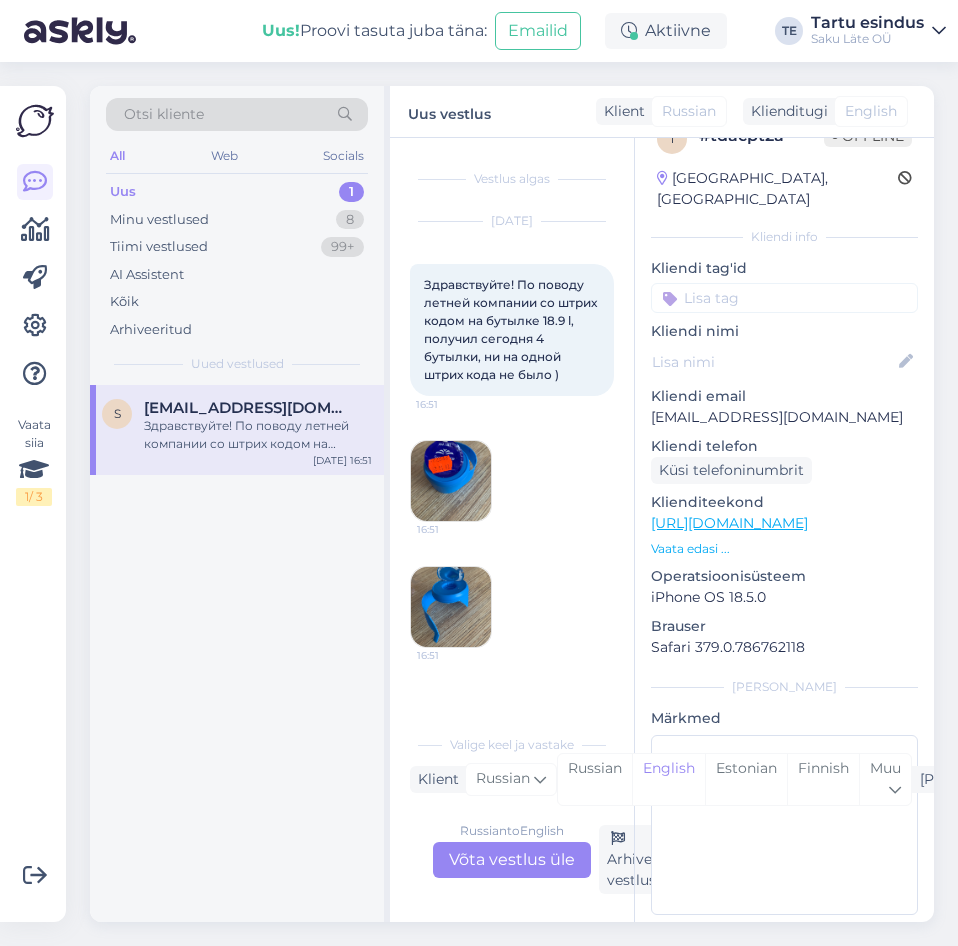click at bounding box center [451, 481] 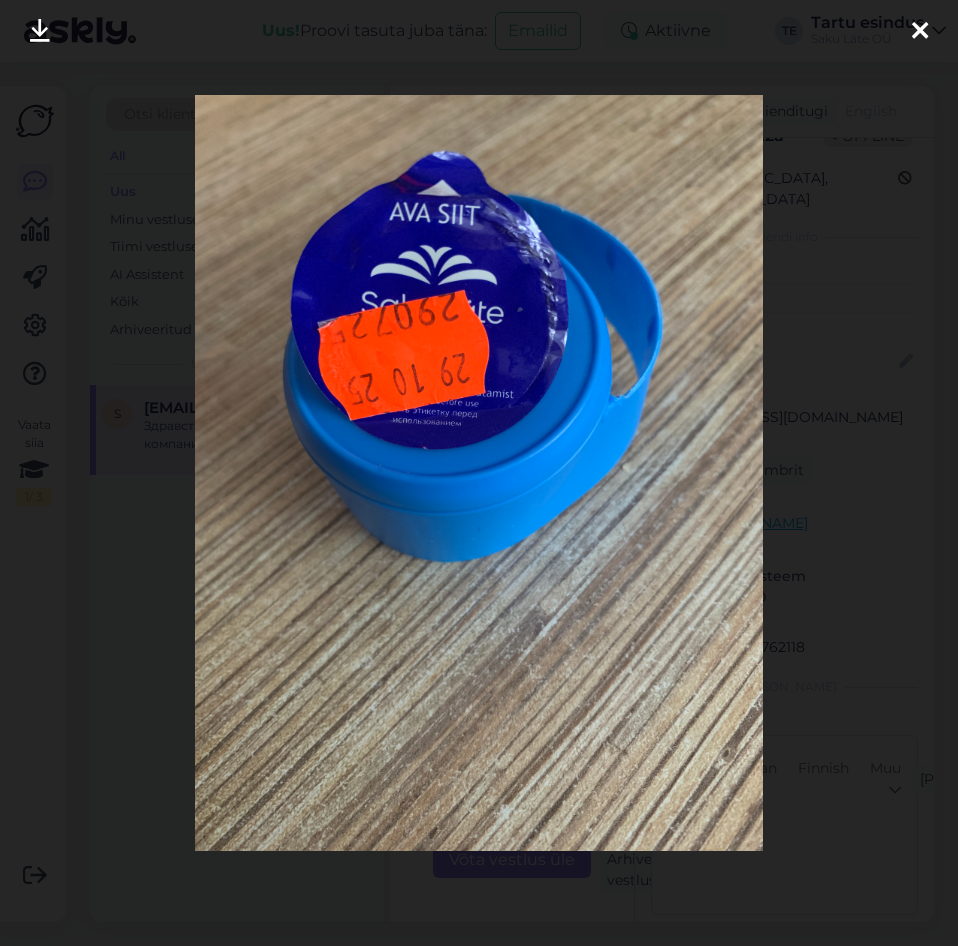 click at bounding box center [920, 32] 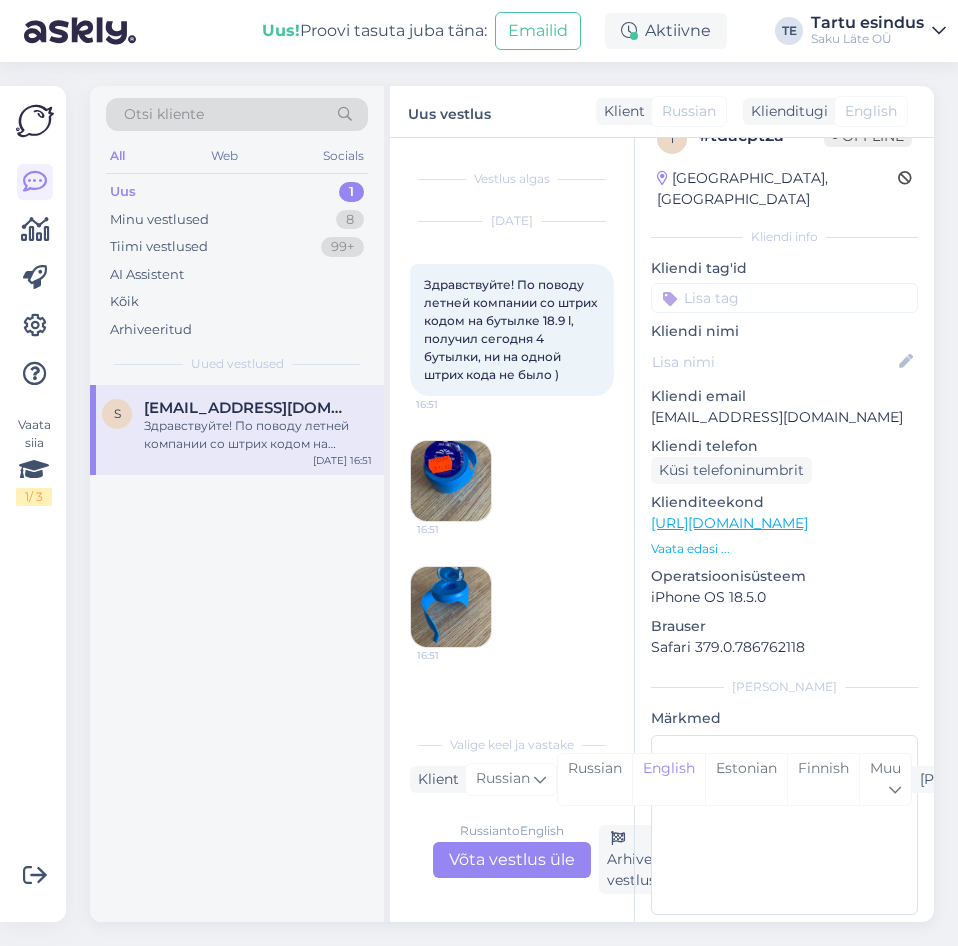 click at bounding box center (451, 607) 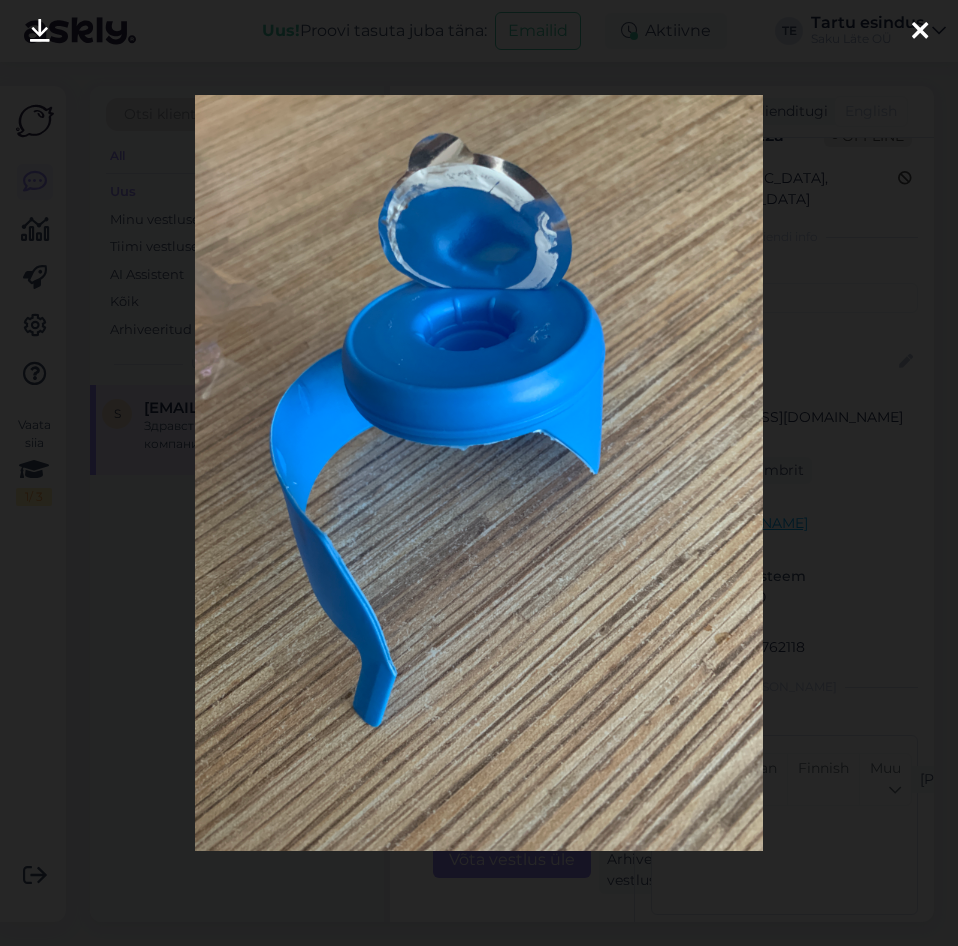 click at bounding box center [920, 32] 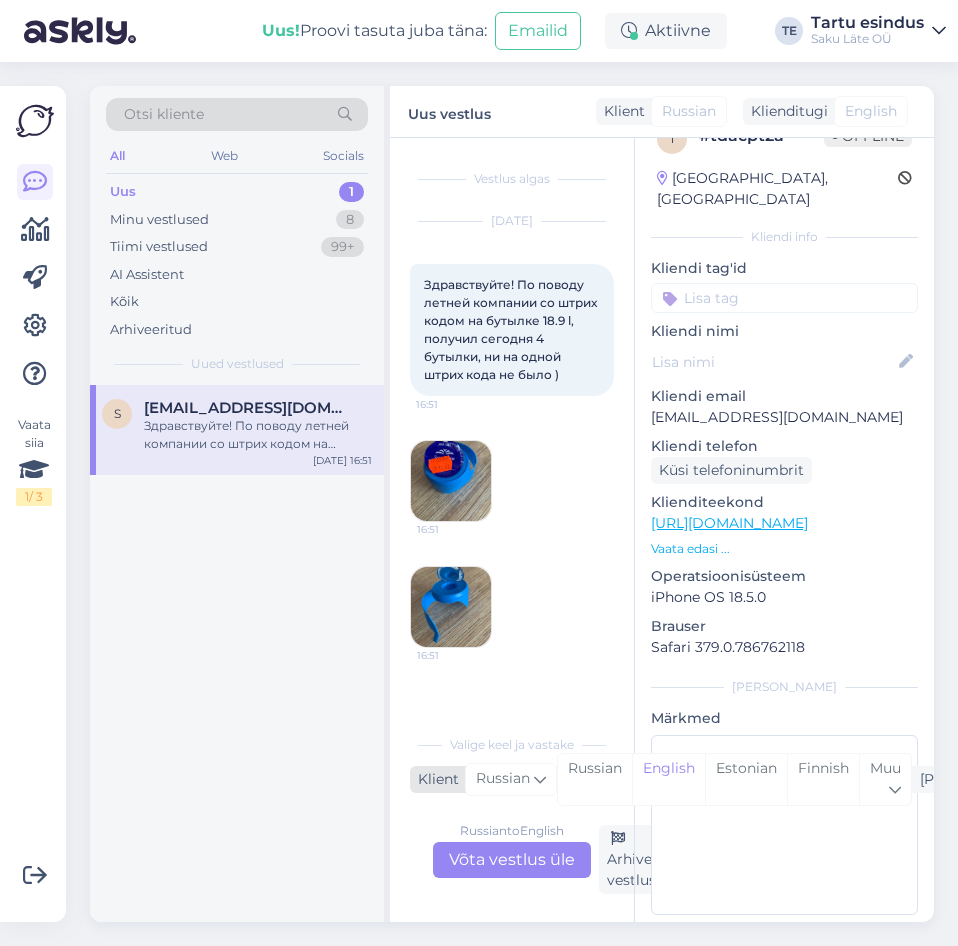 click on "Russian" at bounding box center [511, 779] 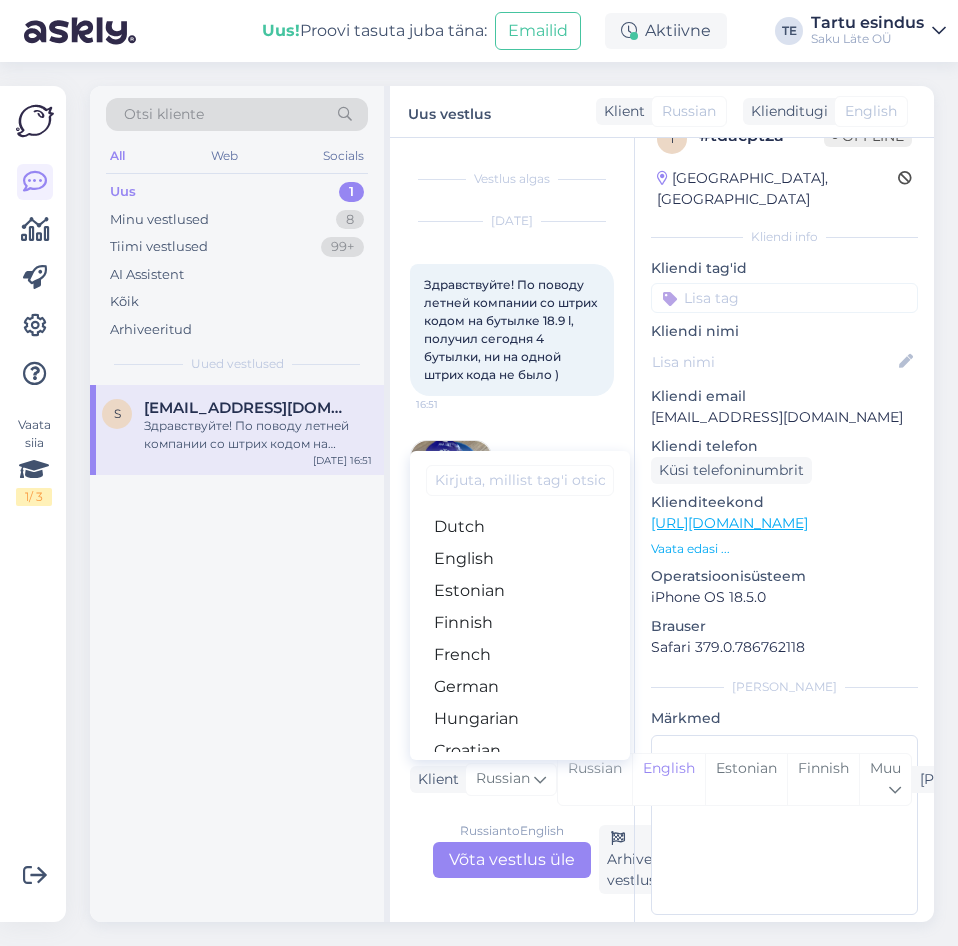 scroll, scrollTop: 228, scrollLeft: 0, axis: vertical 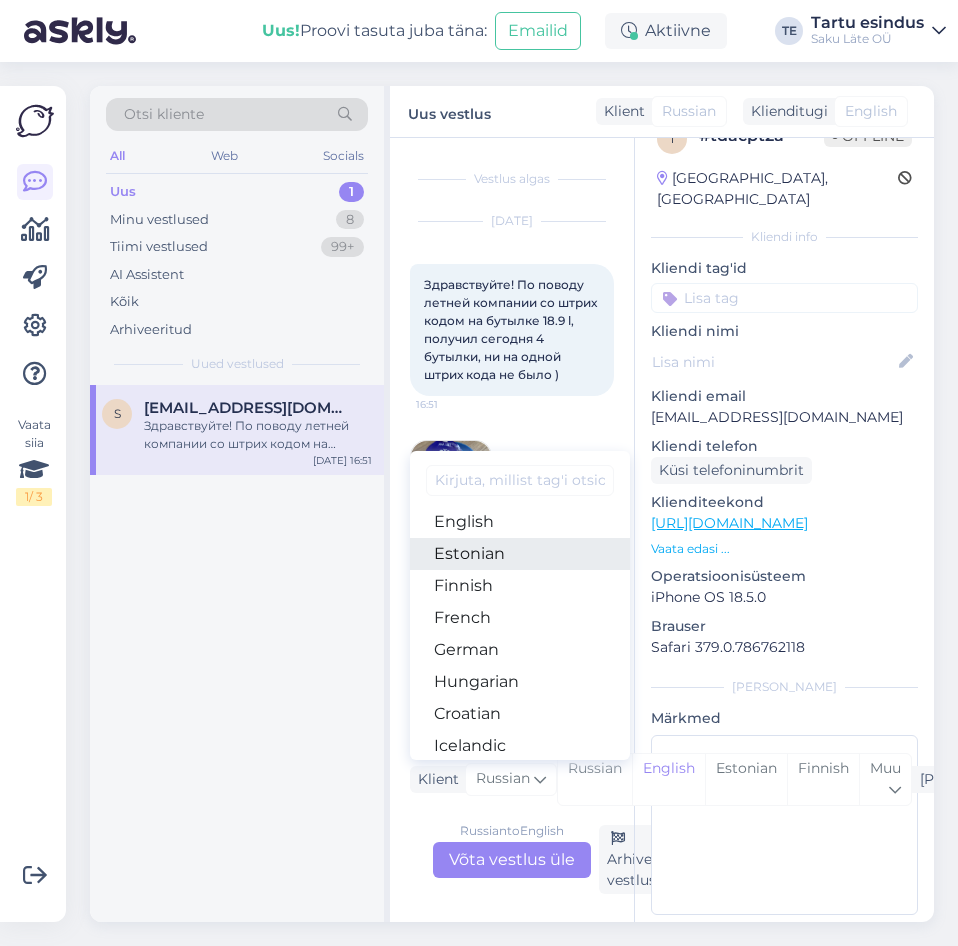 click on "Estonian" at bounding box center (520, 554) 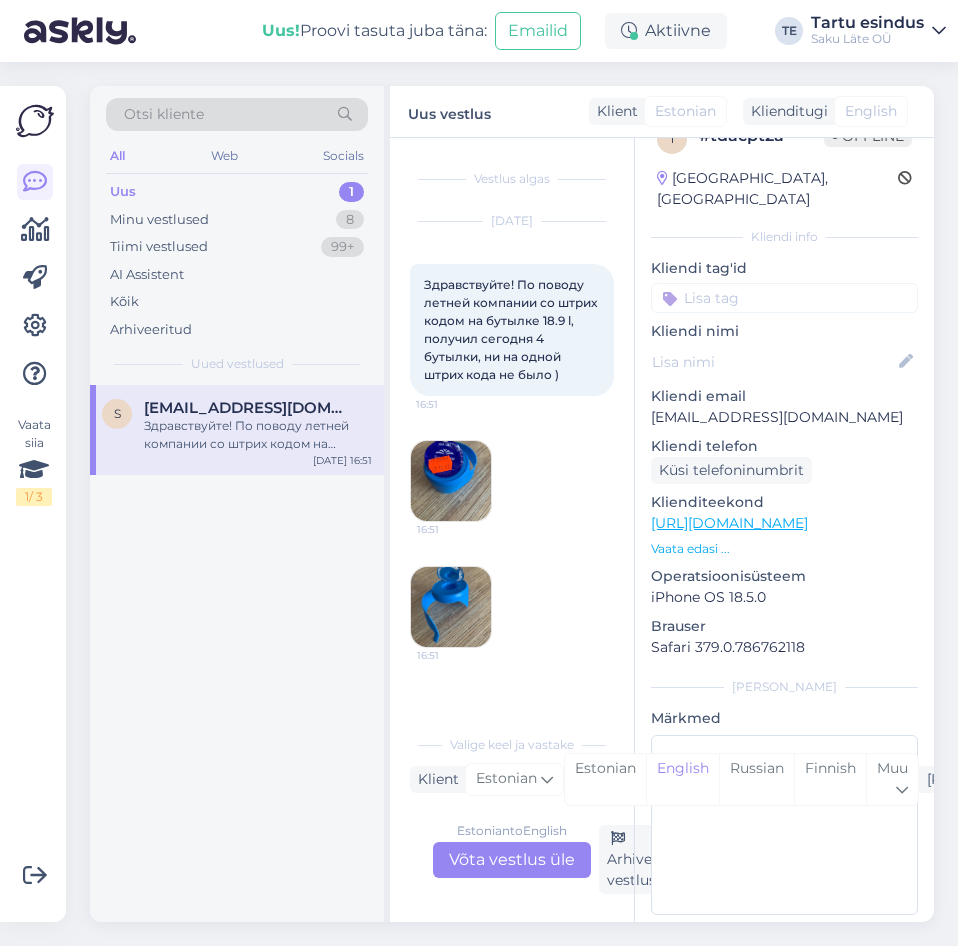 drag, startPoint x: 594, startPoint y: 374, endPoint x: 390, endPoint y: 269, distance: 229.43626 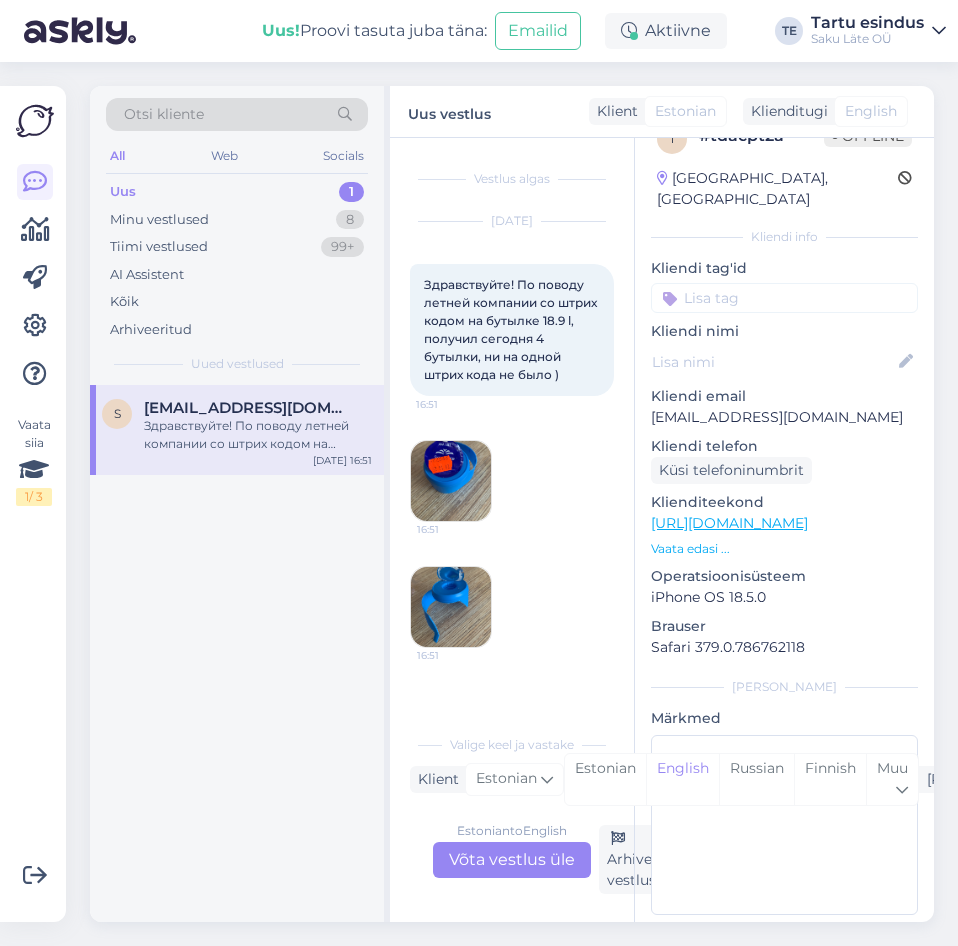 click on "Vestlus algas [DATE] Здравствуйте! По поводу летней компании со штрих кодом на бутылке 18.9 l, получил сегодня 4 бутылки, ни на одной штрих кода не было )  16:51  16:51  16:51" at bounding box center (521, 432) 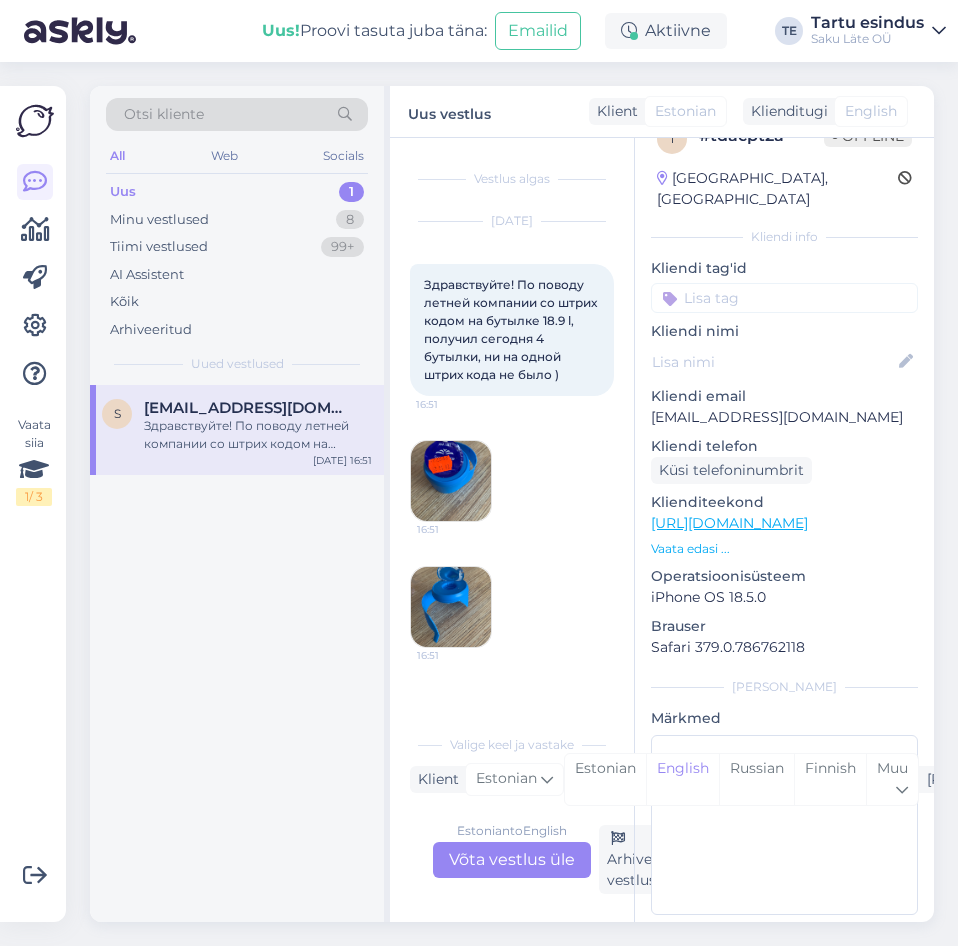 copy on "Здравствуйте! По поводу летней компании со штрих кодом на бутылке 18.9 l, получил сегодня 4 бутылки, ни на одной штрих кода не было )" 